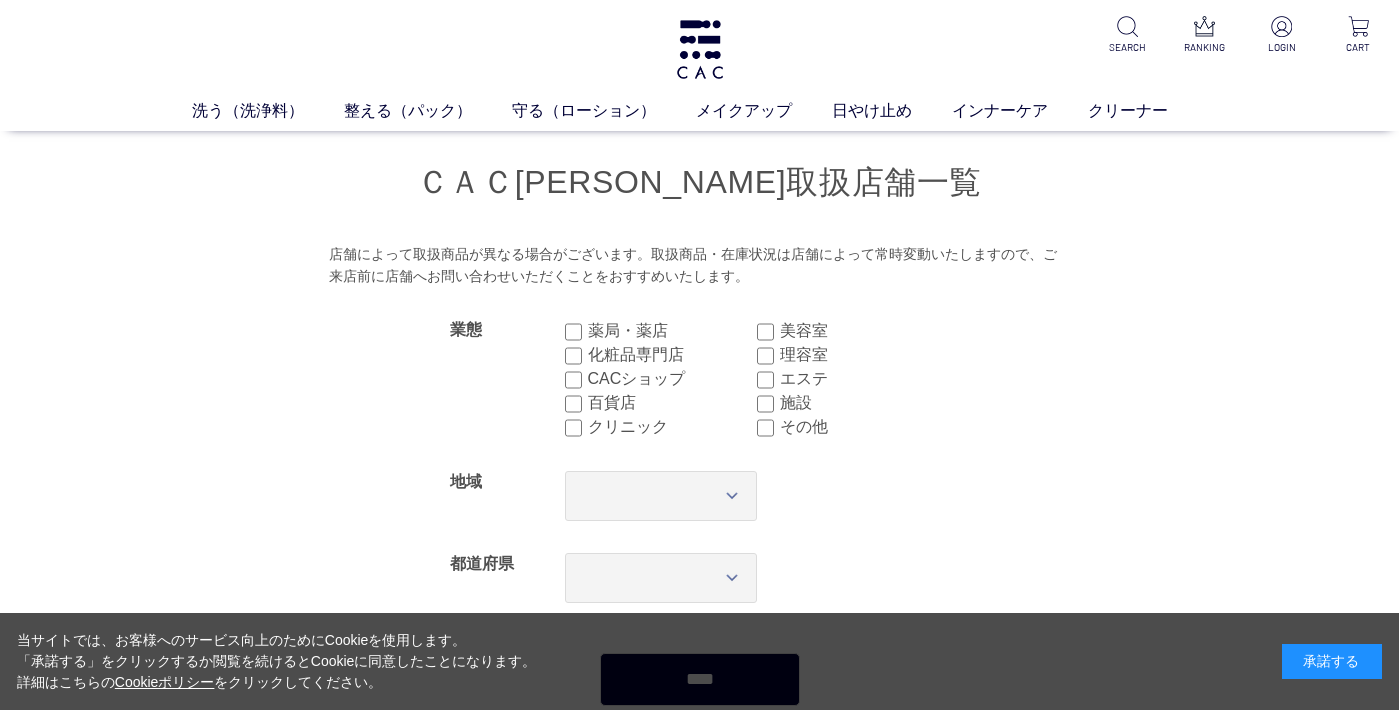 scroll, scrollTop: 0, scrollLeft: 0, axis: both 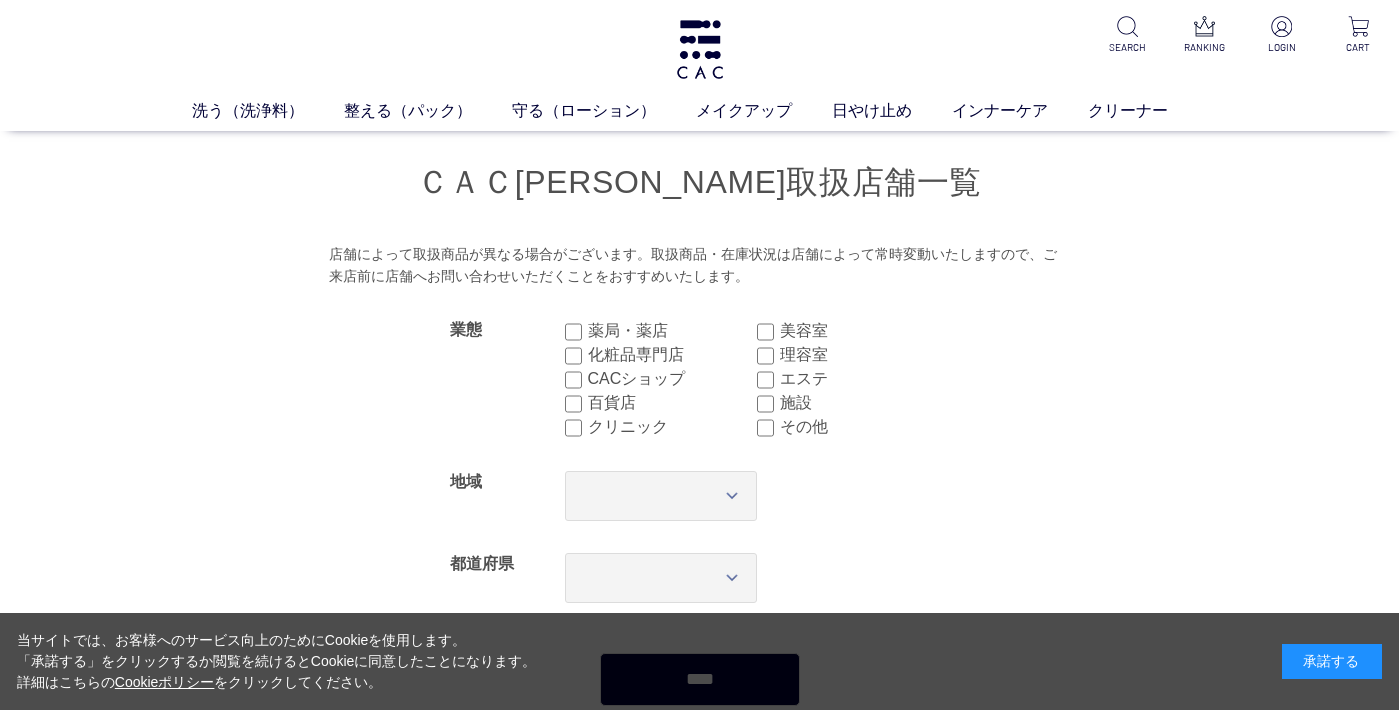 click on "承諾する" at bounding box center [1332, 661] 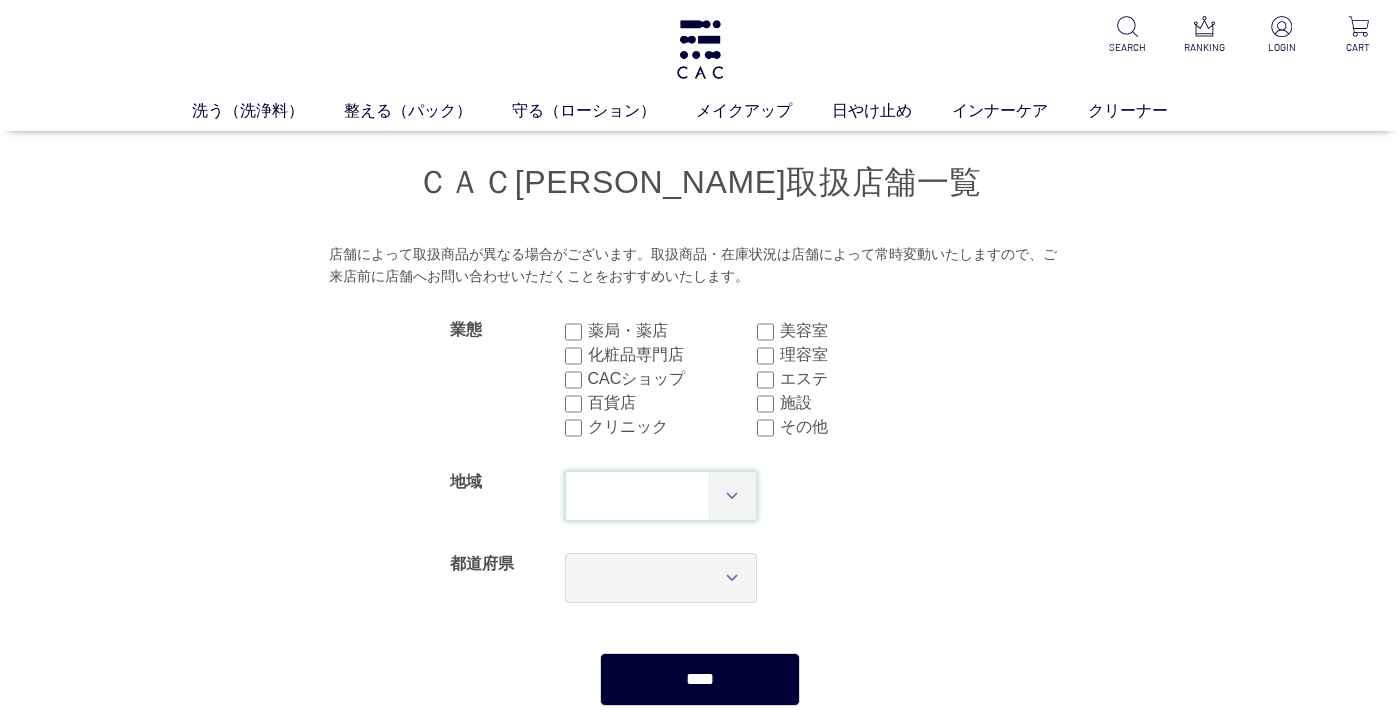 click on "*** **** **** **** **** **** **** ****" at bounding box center (661, 496) 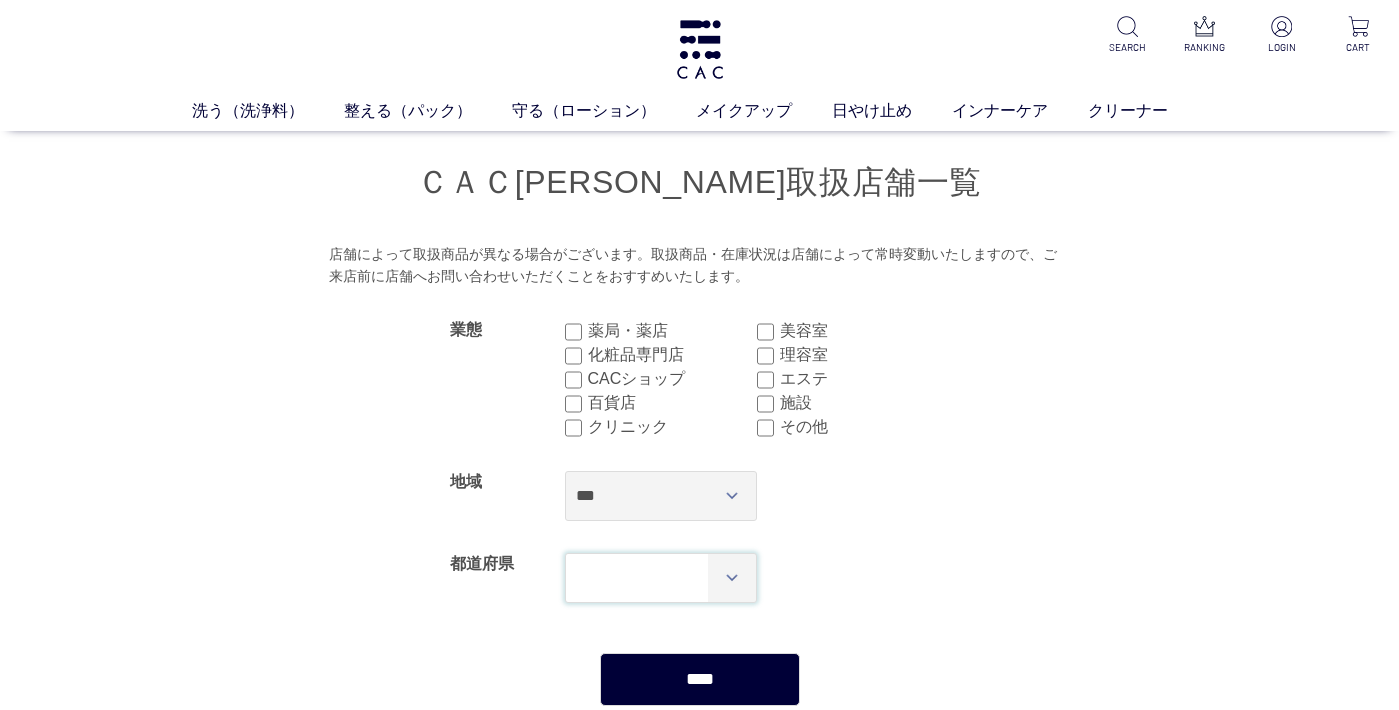 click on "*** *** *** *** *** *** *** *** *** *** *** *** **** *** *** *** *** *** *** *** *** *** *** *** *** *** *** **** *** *** *** *** *** *** *** *** *** *** *** *** *** *** **** ***" at bounding box center [661, 578] 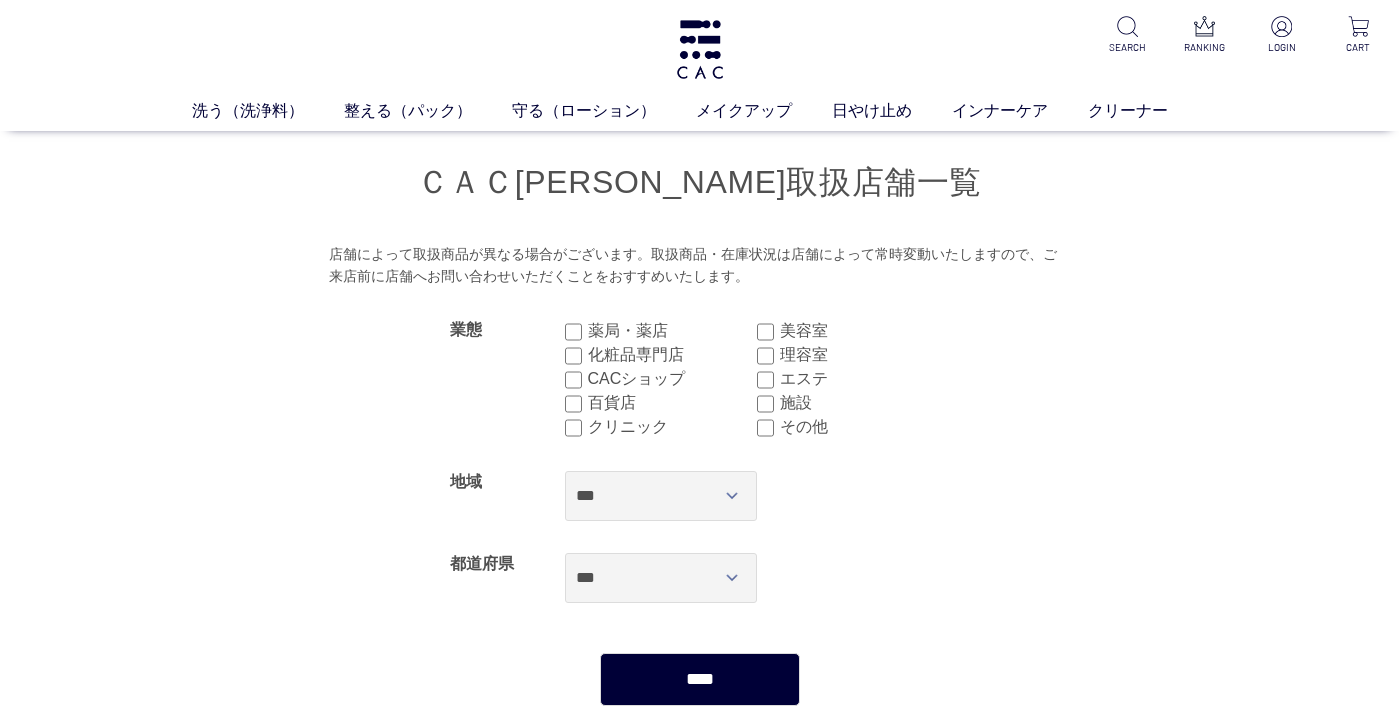 click on "****" at bounding box center [700, 679] 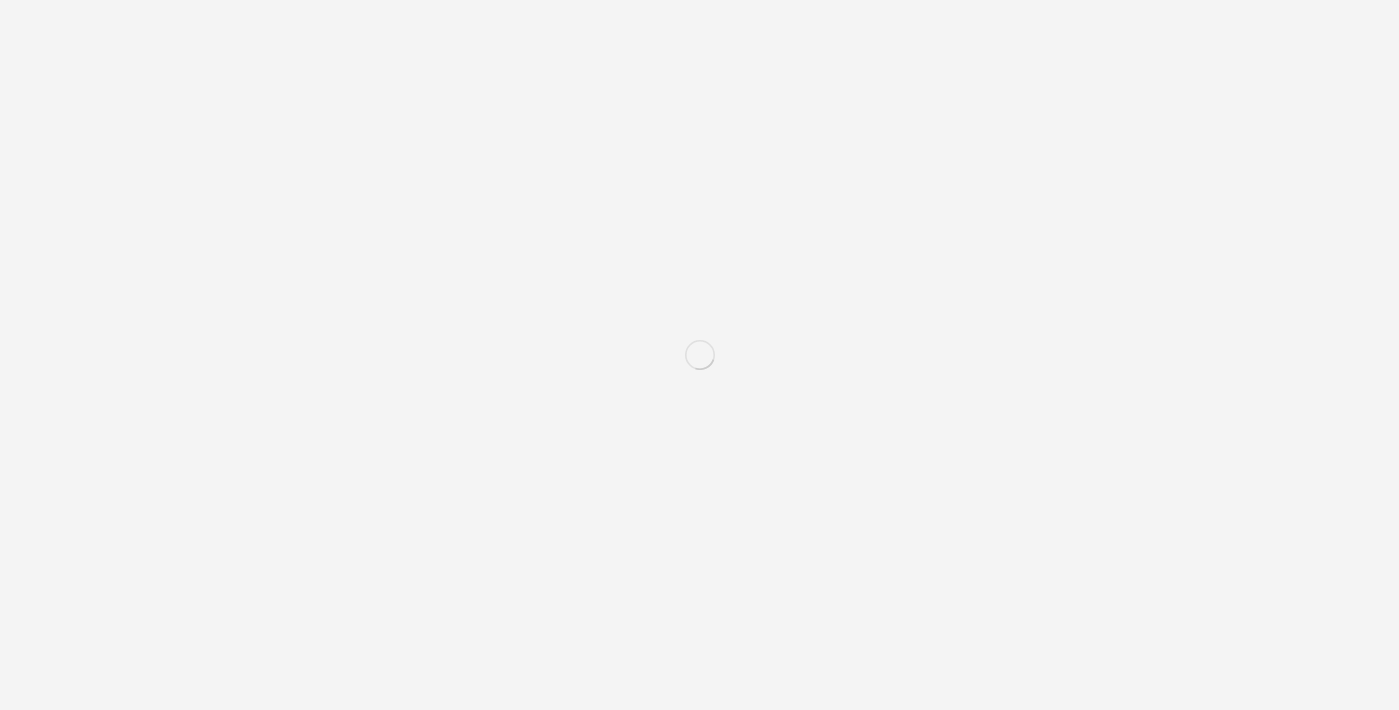 select on "***" 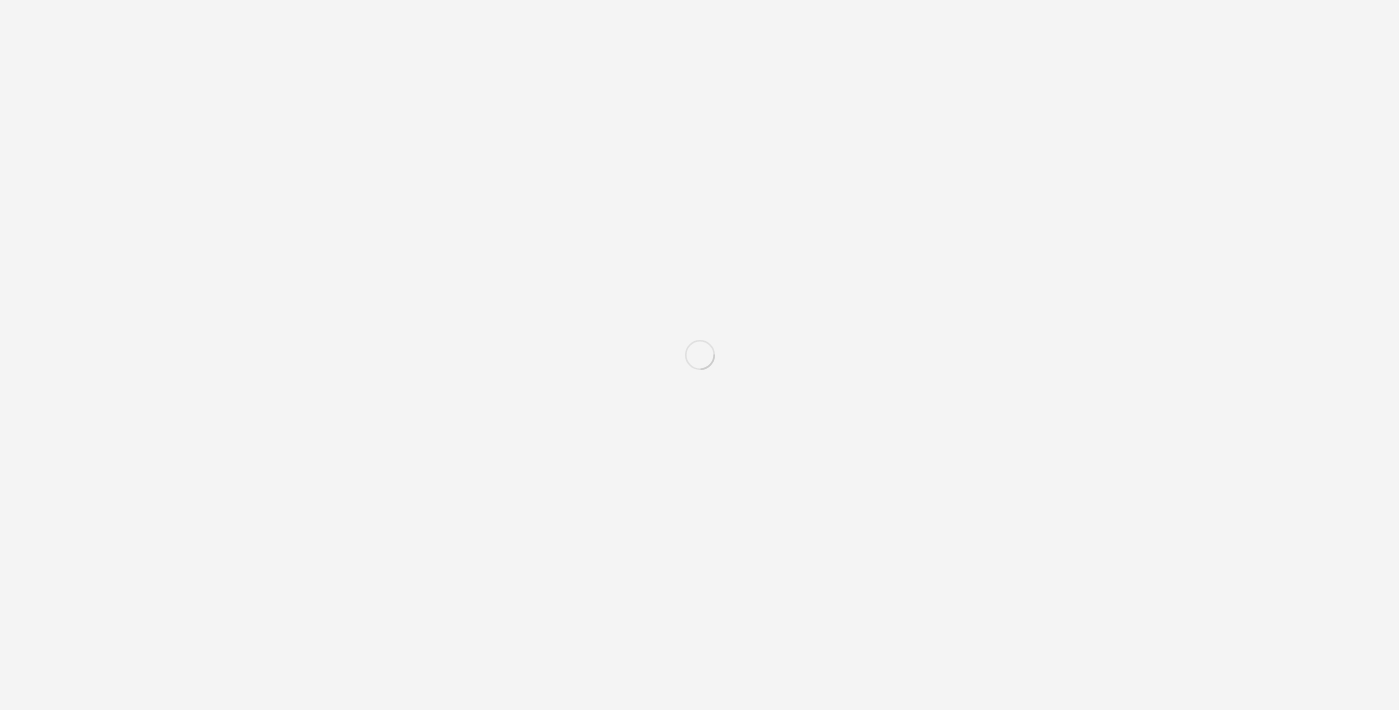 scroll, scrollTop: 0, scrollLeft: 0, axis: both 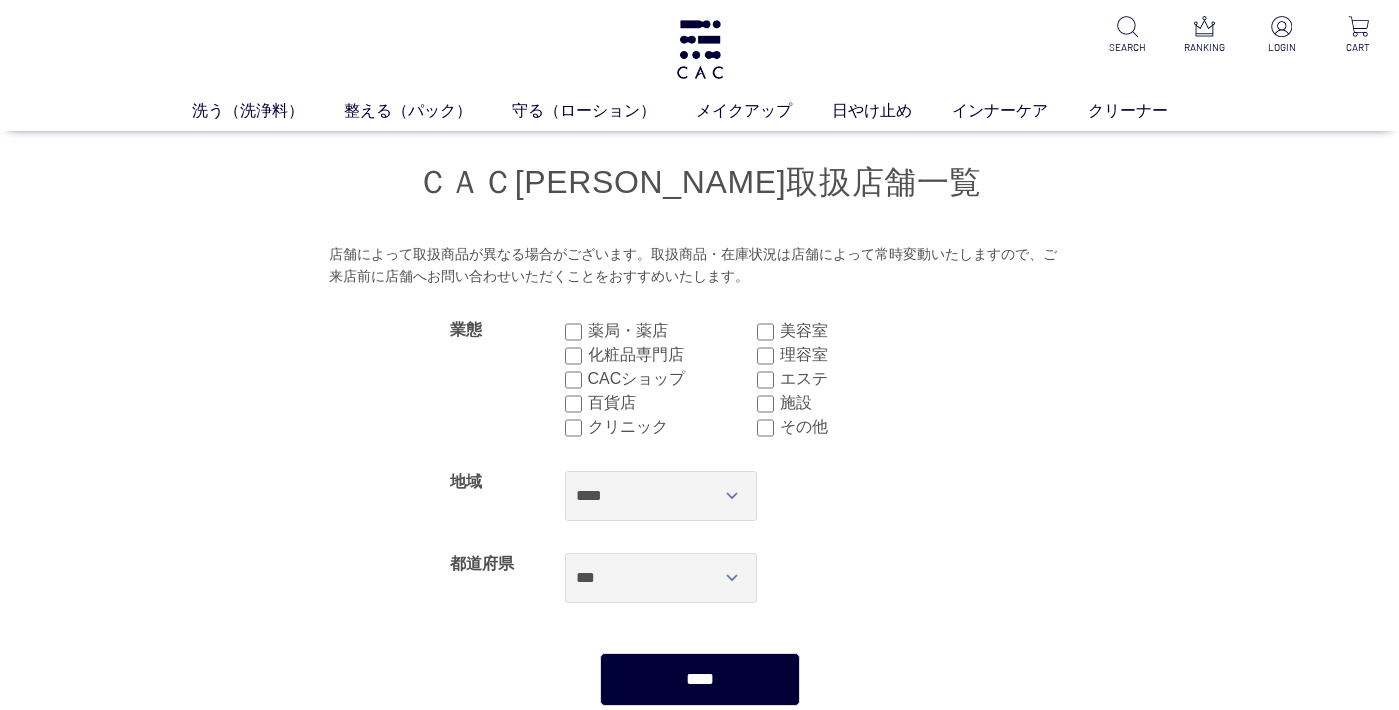 click on "****" at bounding box center [700, 679] 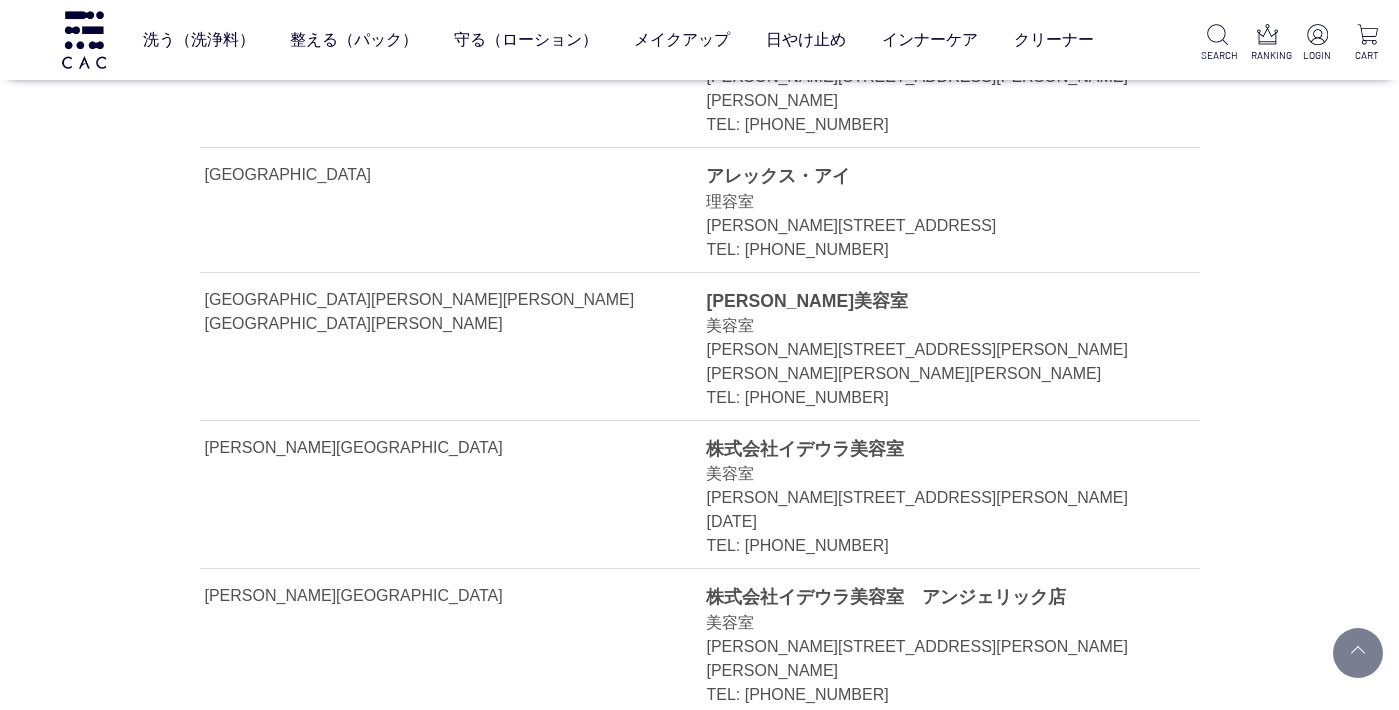 scroll, scrollTop: 803, scrollLeft: 0, axis: vertical 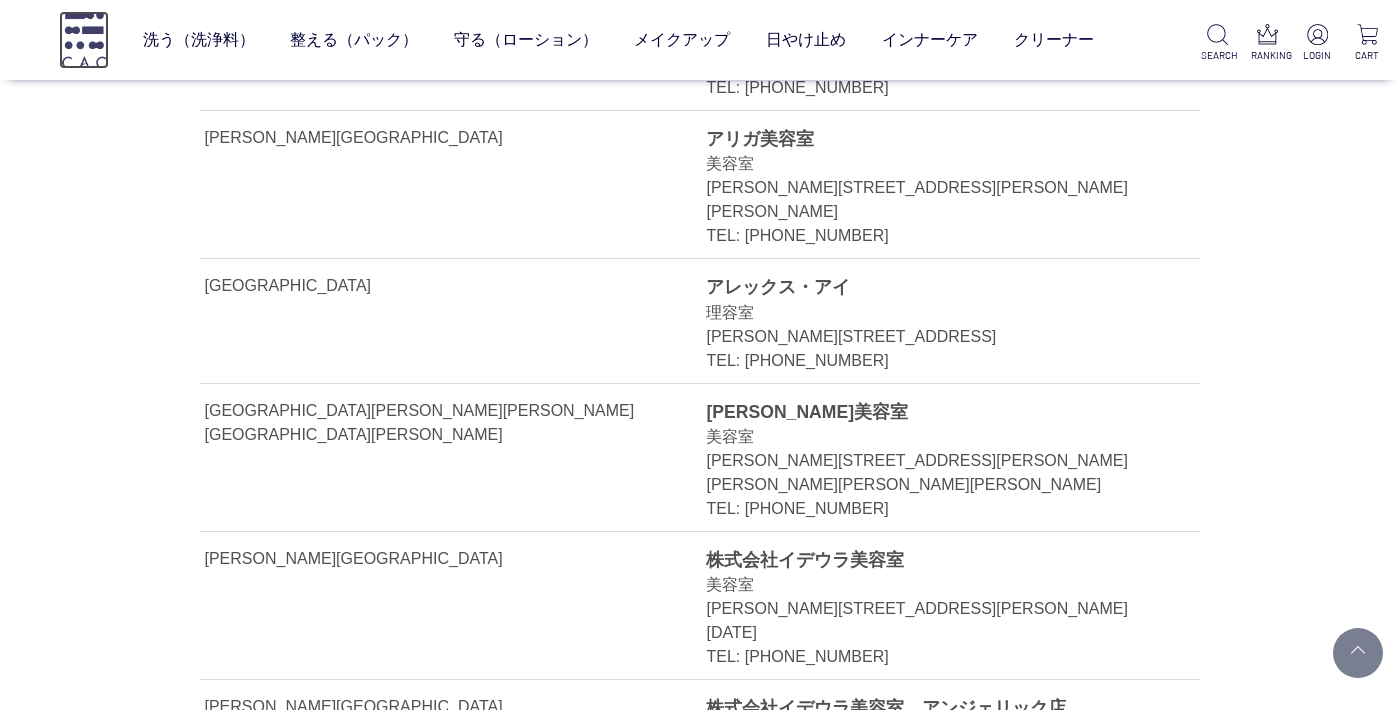 click at bounding box center [84, 39] 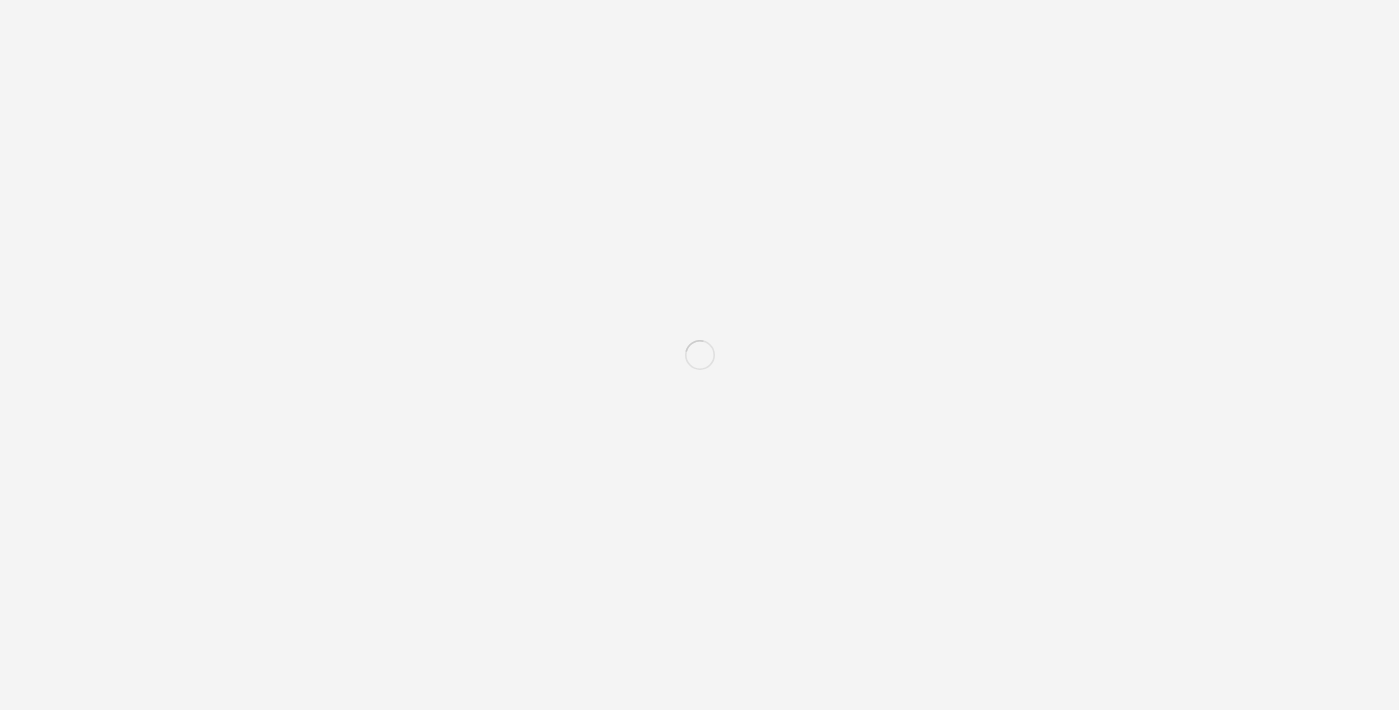 scroll, scrollTop: 0, scrollLeft: 0, axis: both 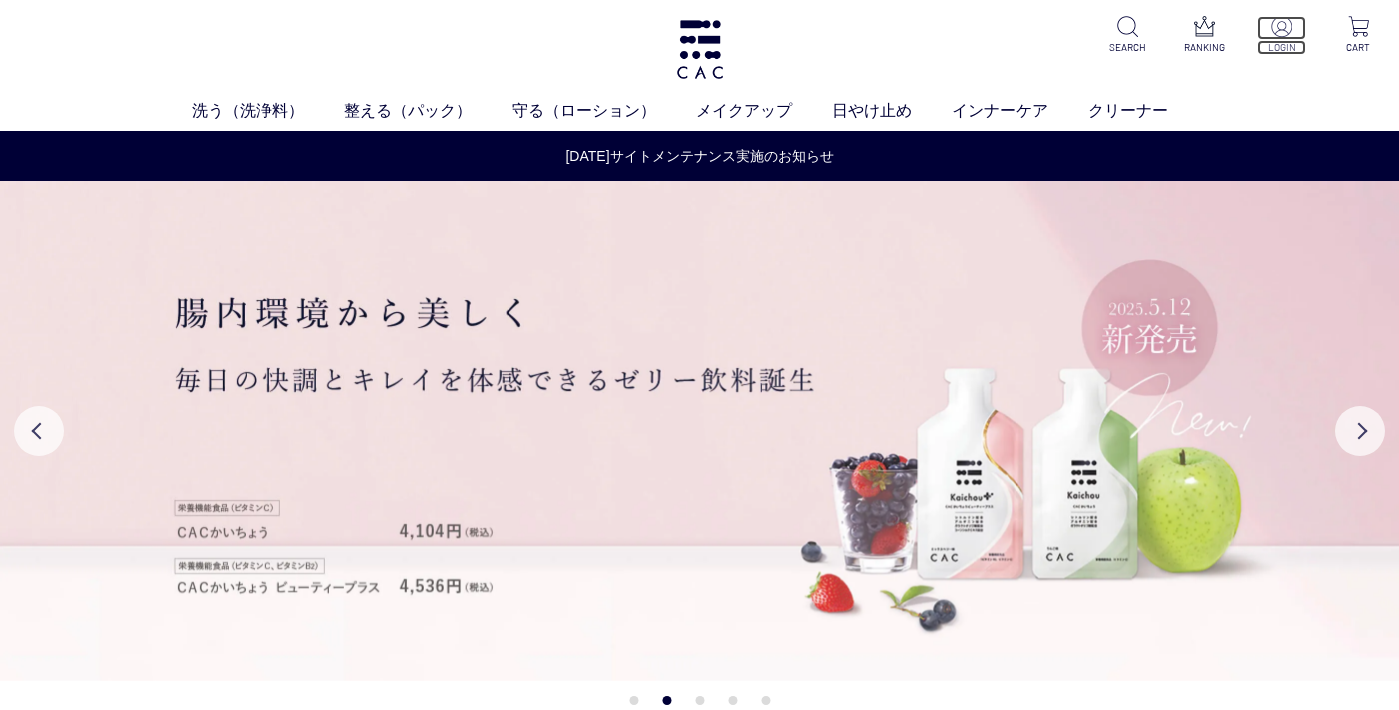 click at bounding box center (1281, 28) 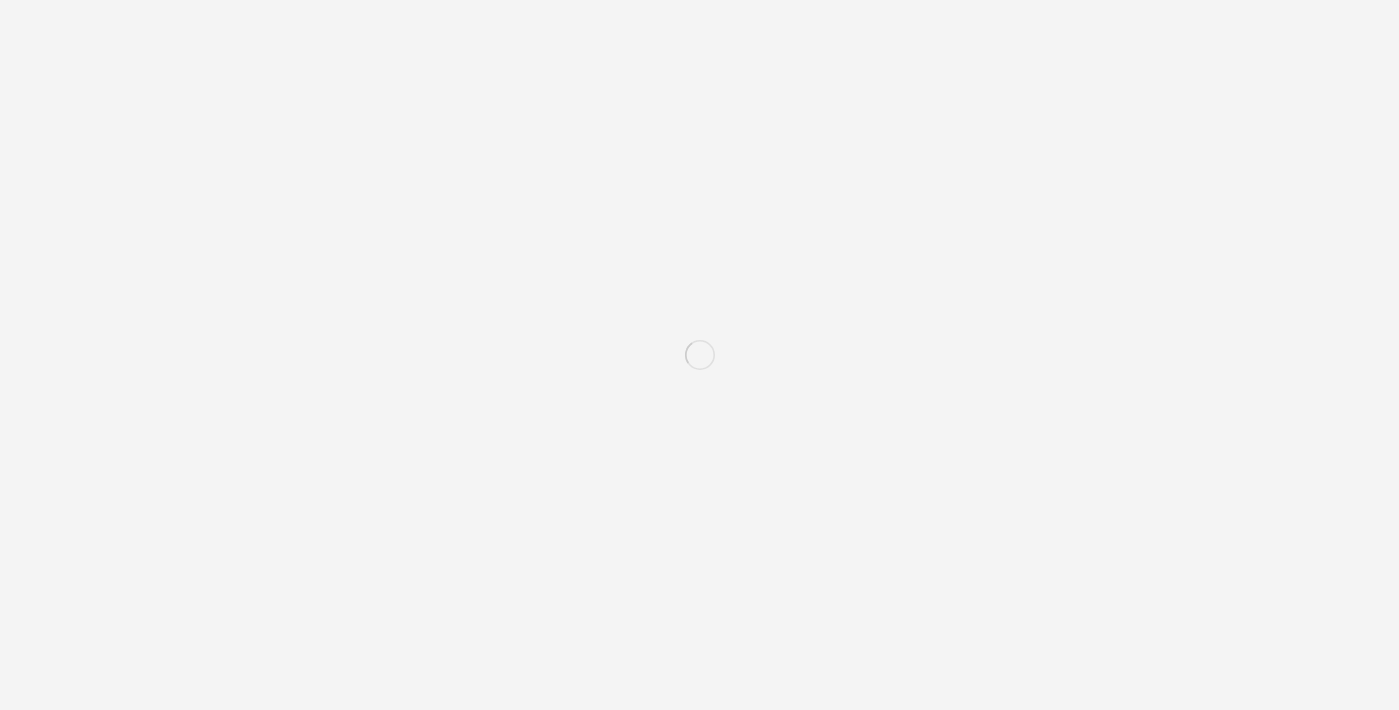 scroll, scrollTop: 0, scrollLeft: 0, axis: both 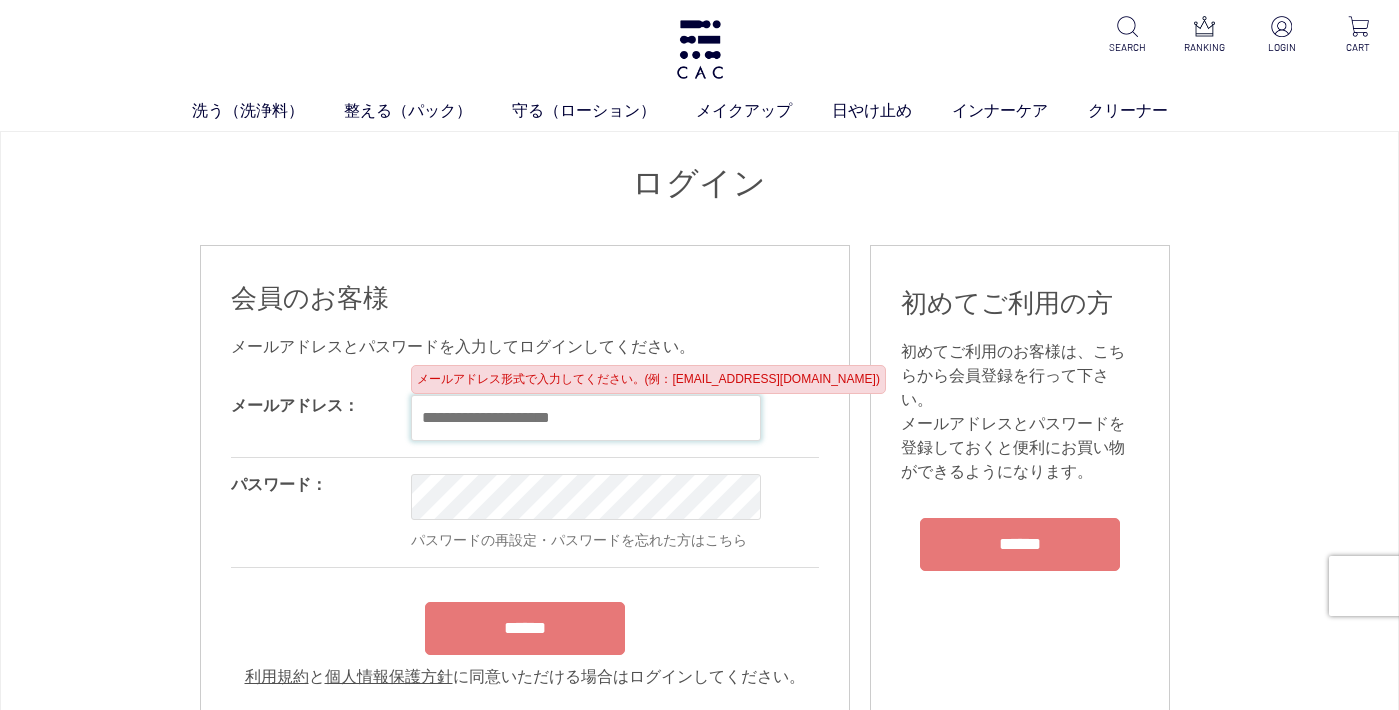 click at bounding box center [586, 418] 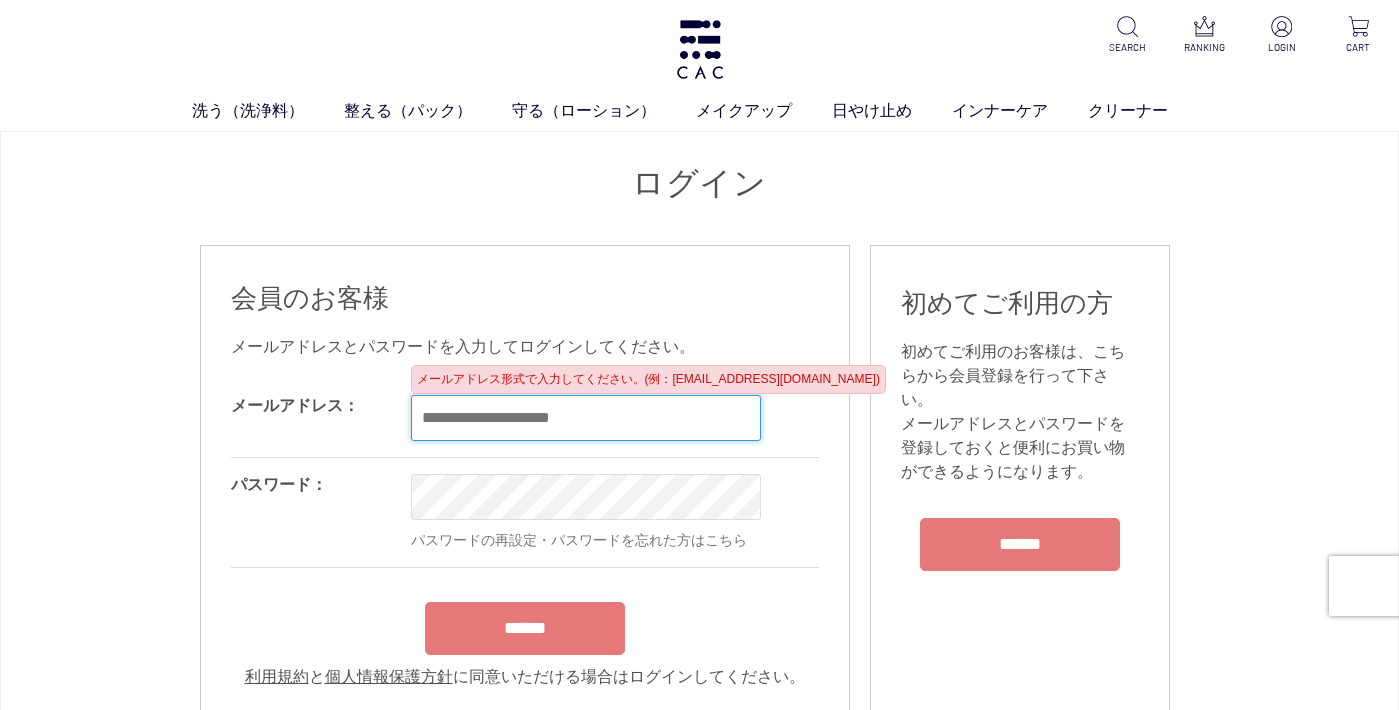 type on "**********" 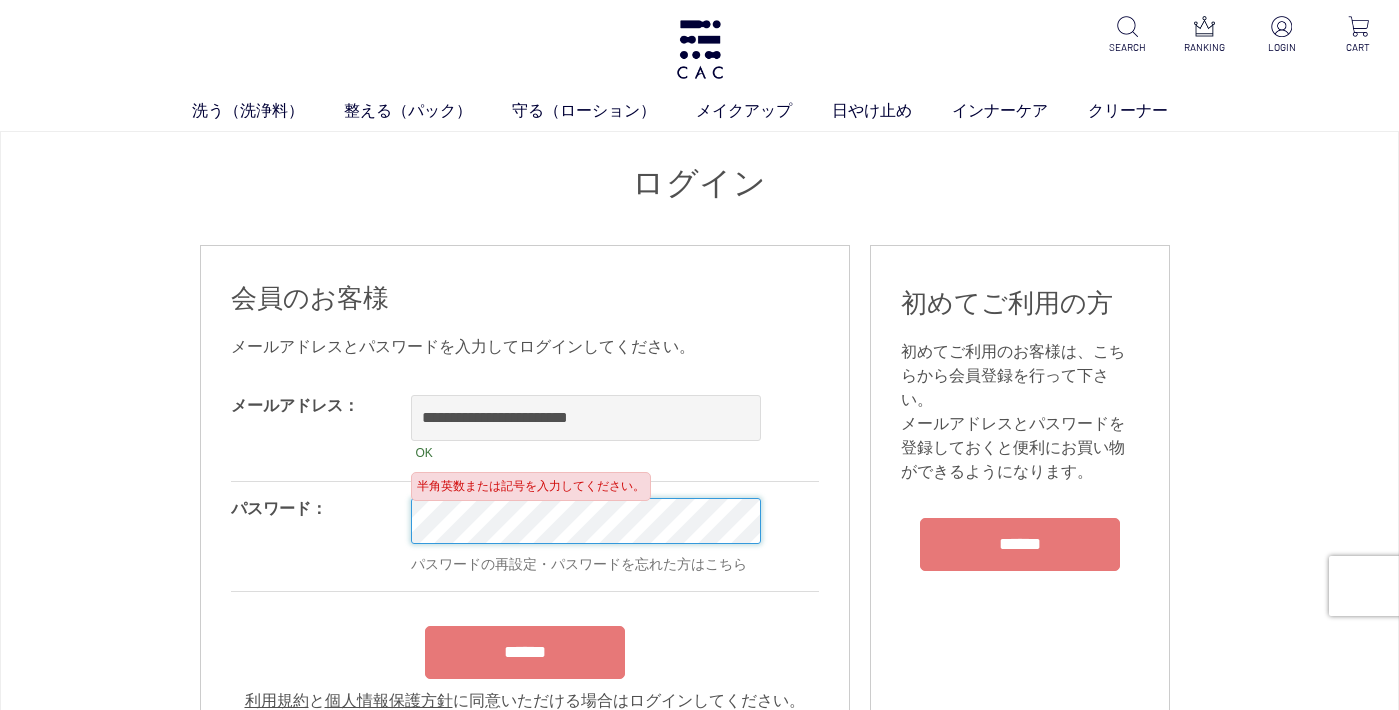 click on "洗う（洗浄料）
液体洗浄料
パウダー洗浄料
泡洗顔料
グッズ
整える（パック）
フェイスパック
ヘアパック
守る（ローション）
保湿化粧水
柔軟化粧水
美容液
ジェル
メイクアップ
ベース
アイ
フェイスカラー
リップ
日やけ止め
インナーケア
クリーナー
SEARCH
RANKING
LOGIN
CART
ログイン
会員のお客様" at bounding box center (699, 1782) 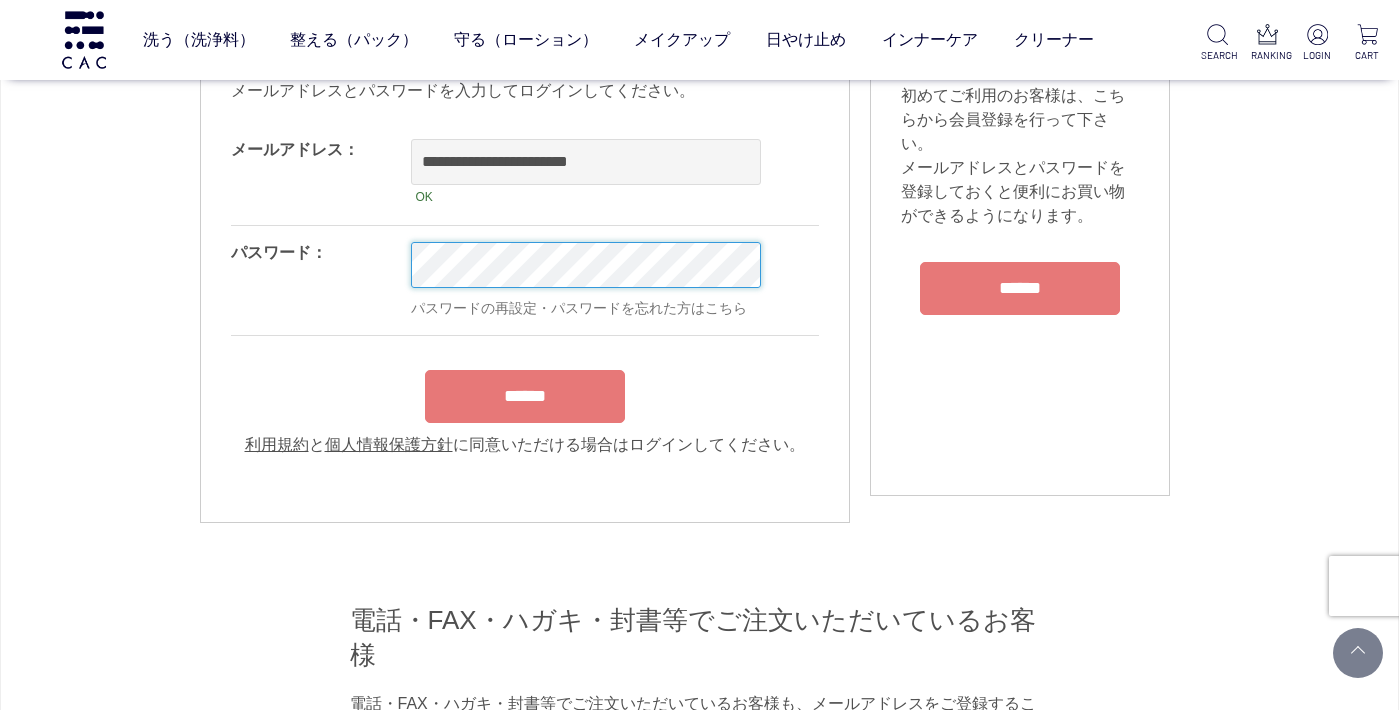 scroll, scrollTop: 102, scrollLeft: 0, axis: vertical 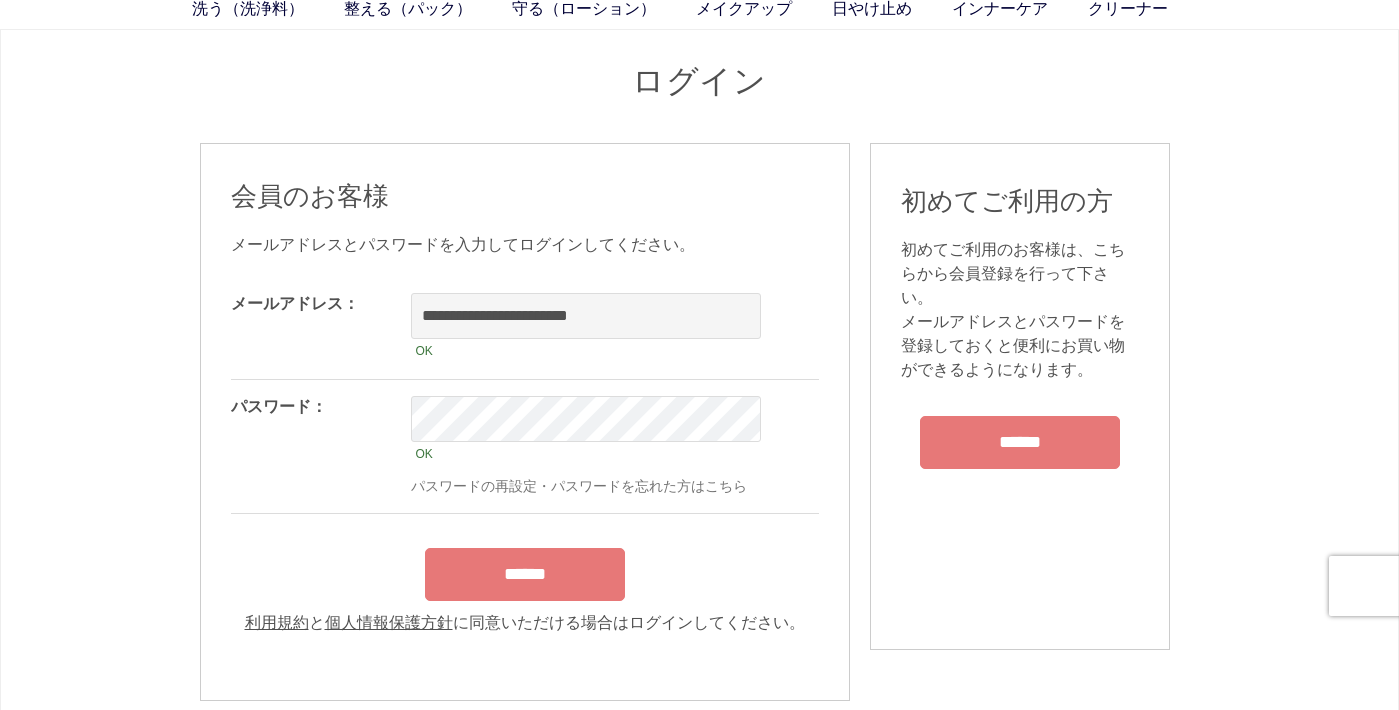 click on "**********" at bounding box center (525, 456) 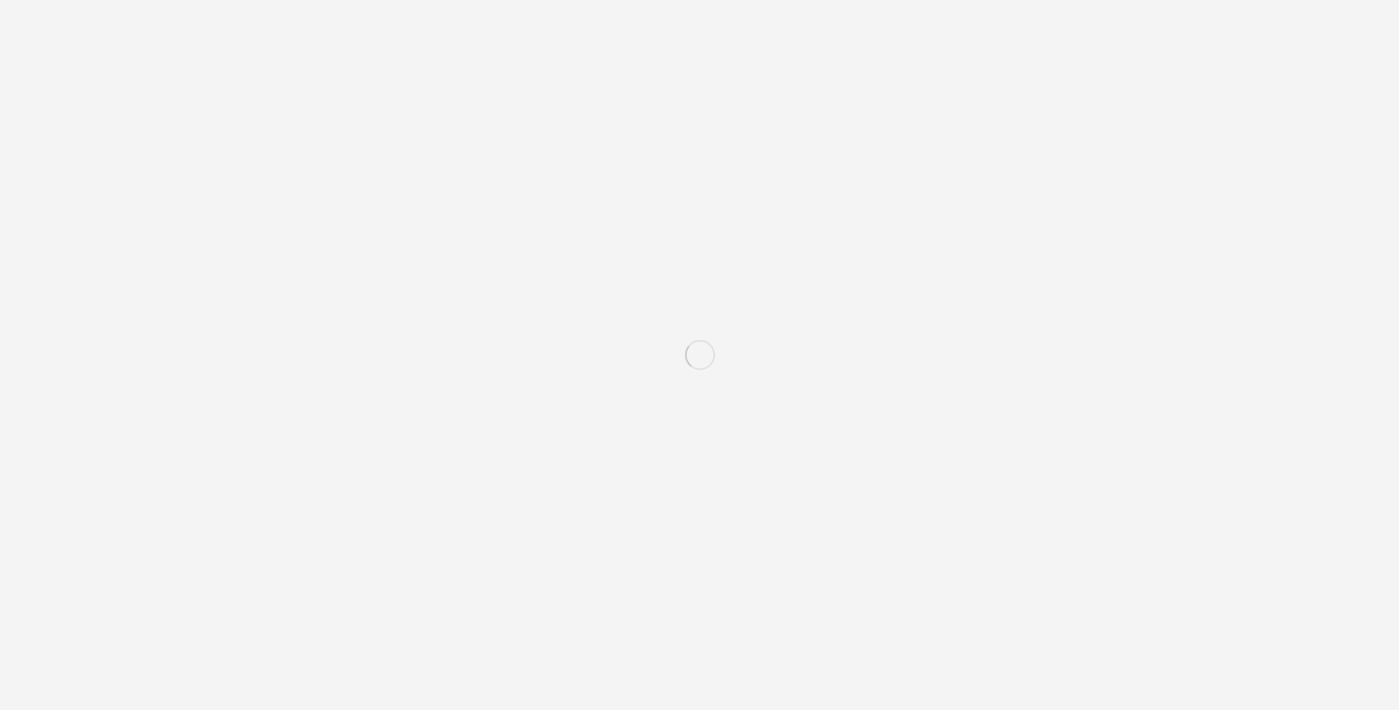 scroll, scrollTop: 0, scrollLeft: 0, axis: both 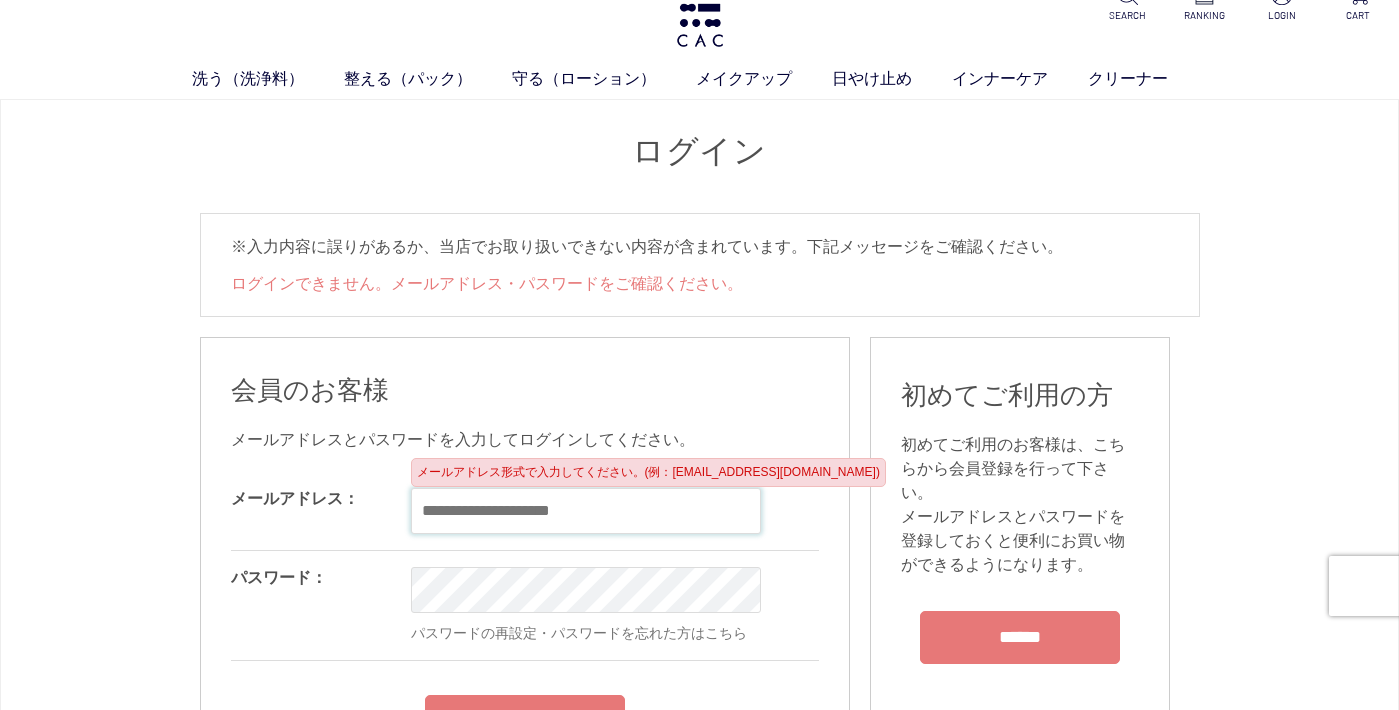 click at bounding box center [586, 511] 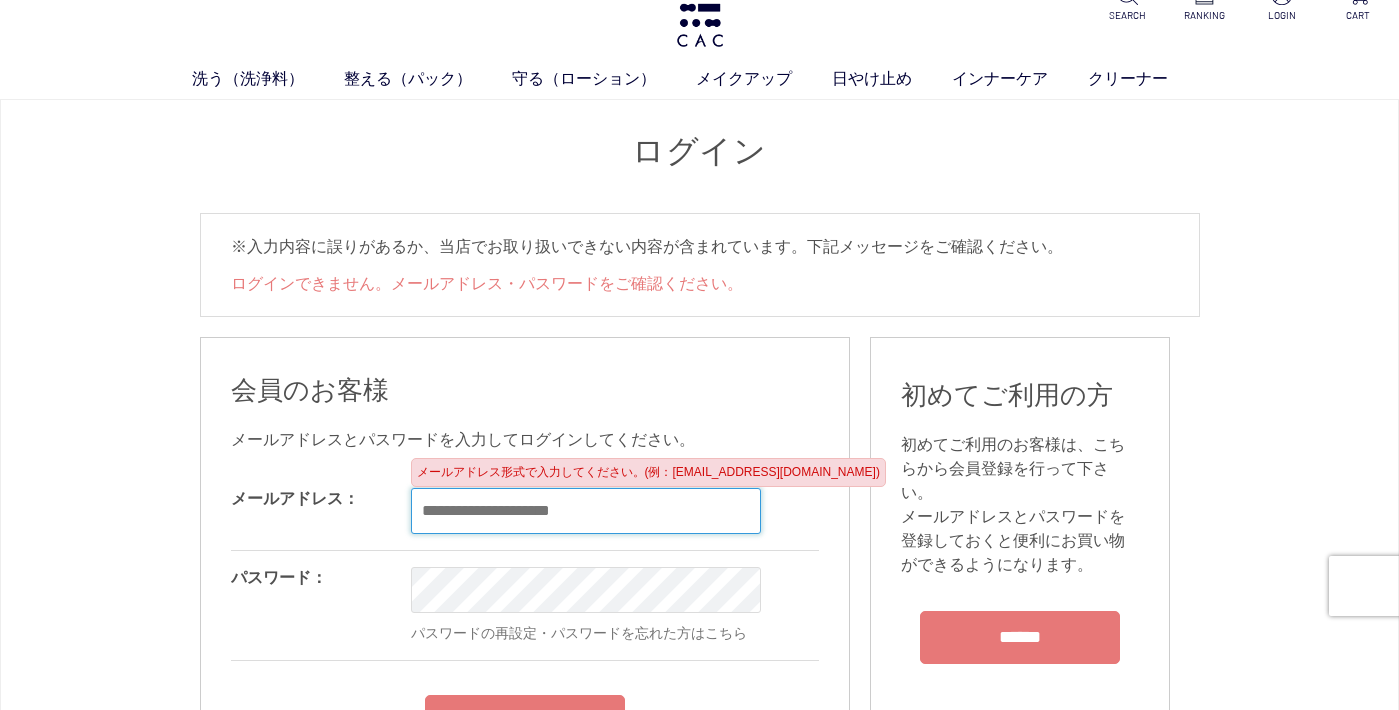 type on "**********" 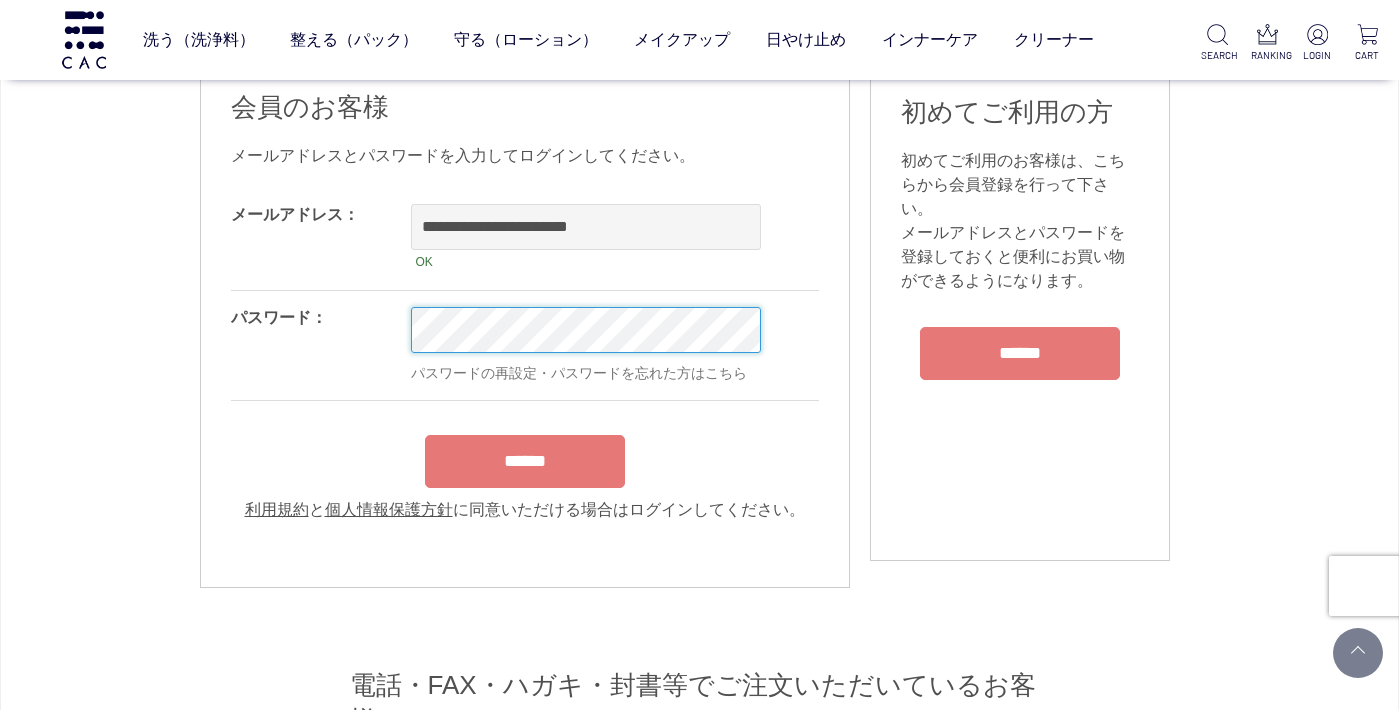 scroll, scrollTop: 419, scrollLeft: 0, axis: vertical 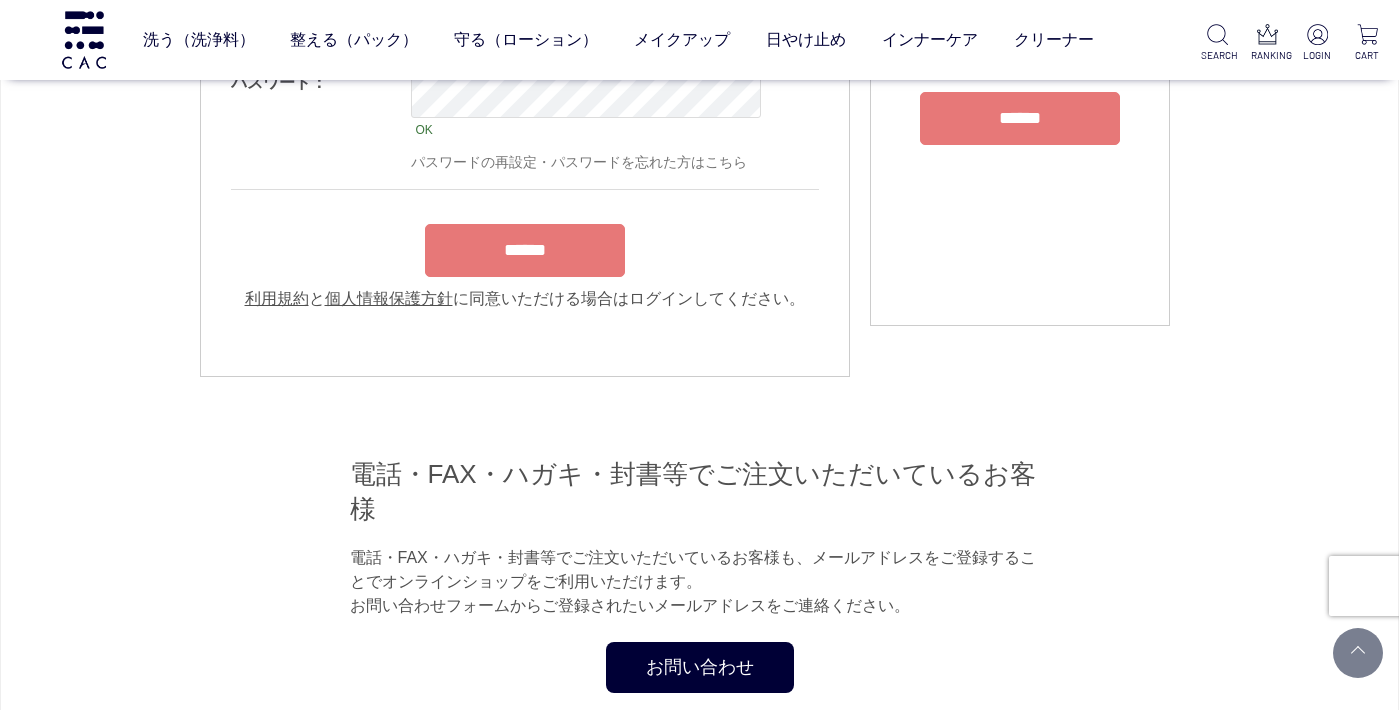 click on "******" at bounding box center [525, 250] 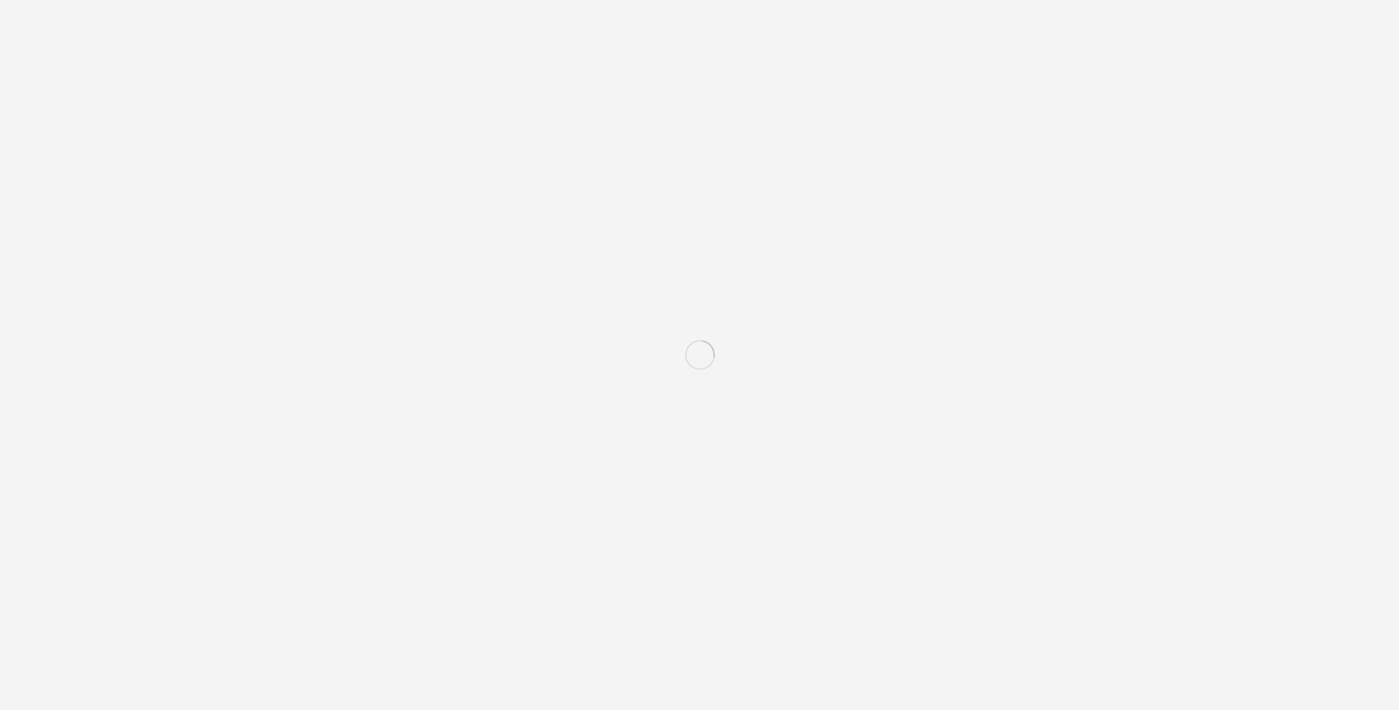 scroll, scrollTop: 0, scrollLeft: 0, axis: both 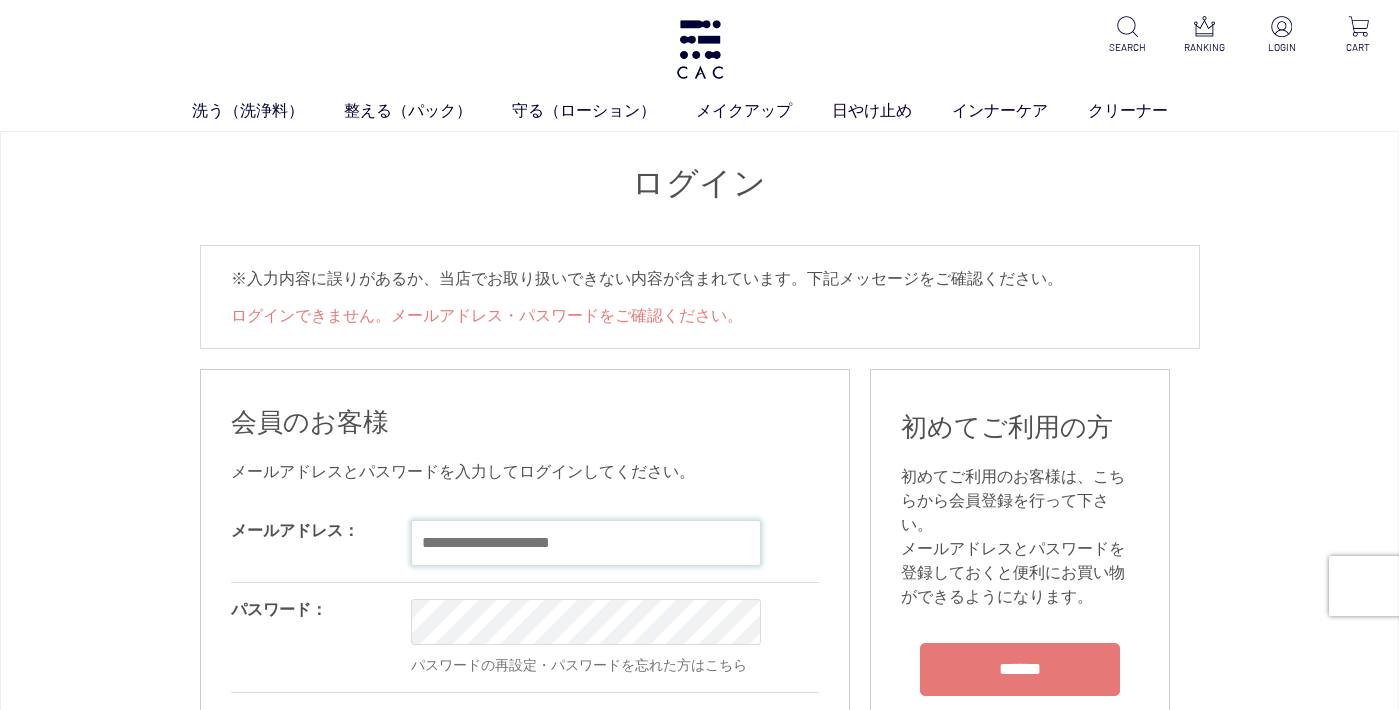 click at bounding box center [586, 543] 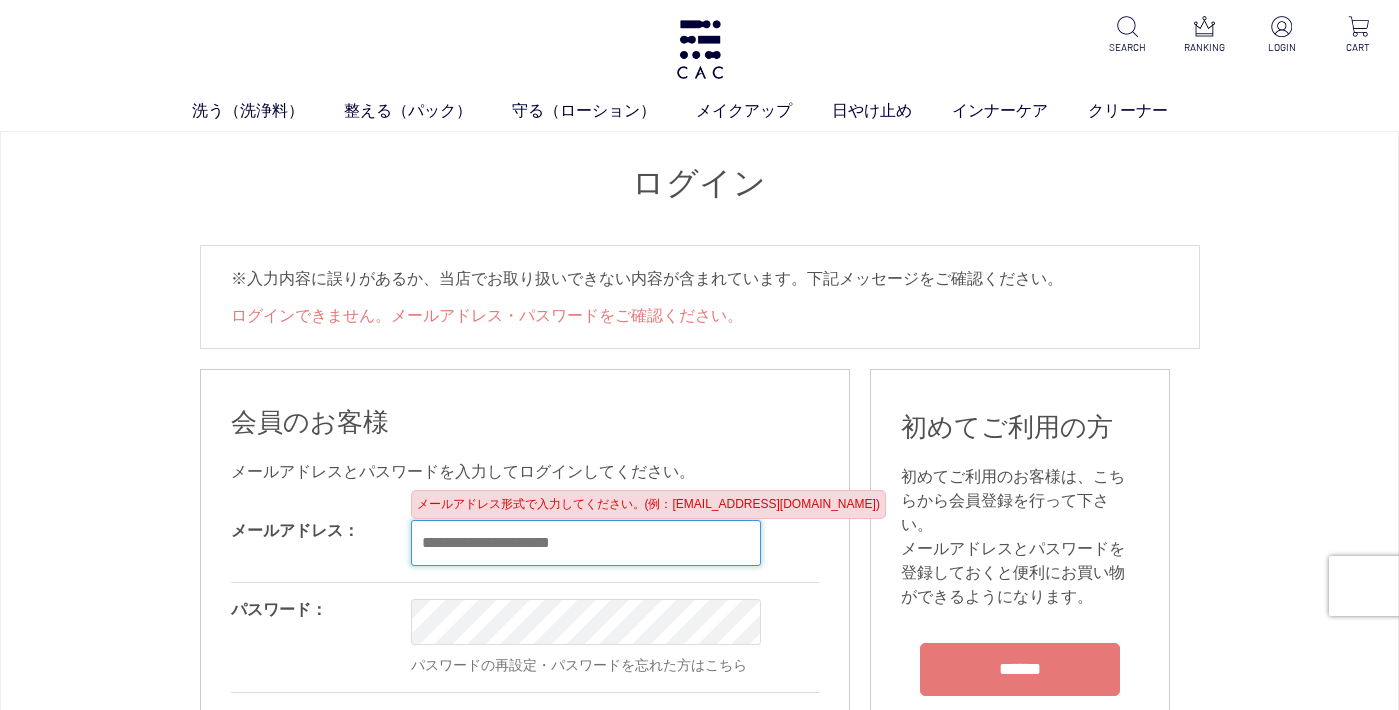 type on "**********" 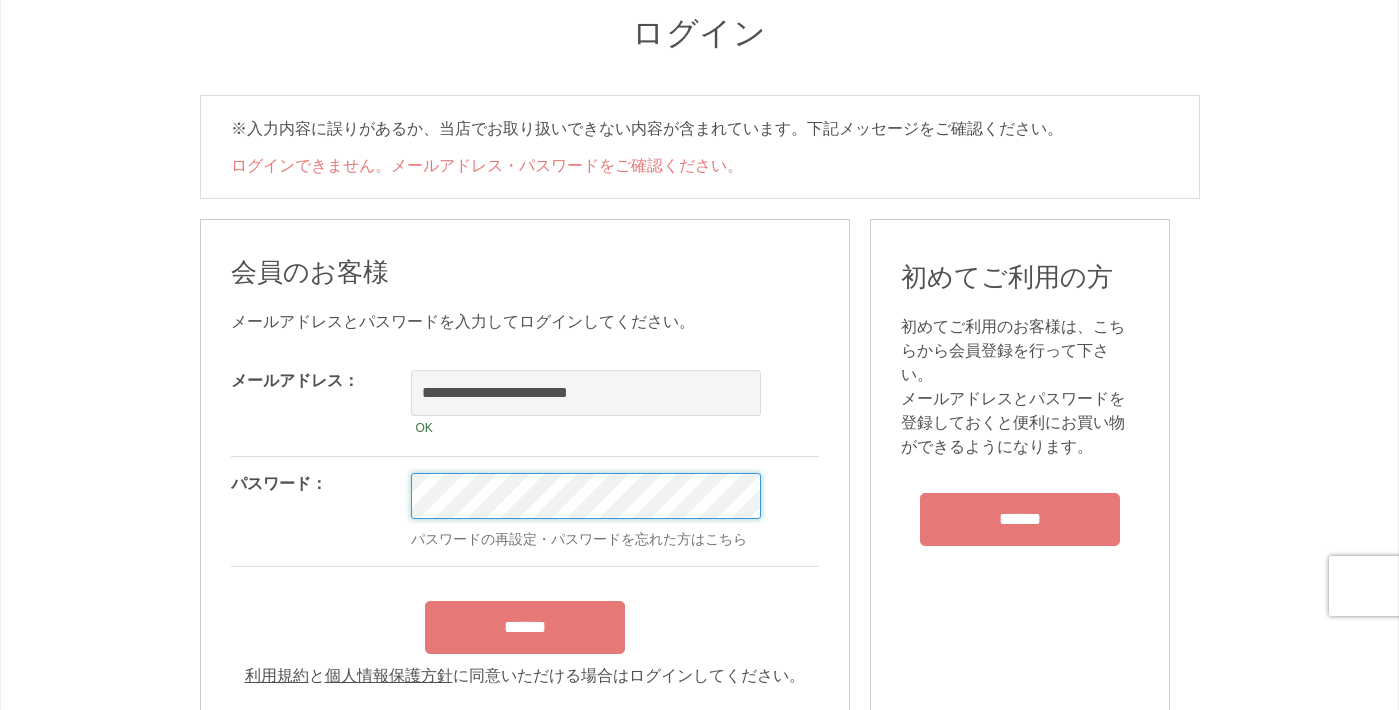 scroll, scrollTop: 380, scrollLeft: 0, axis: vertical 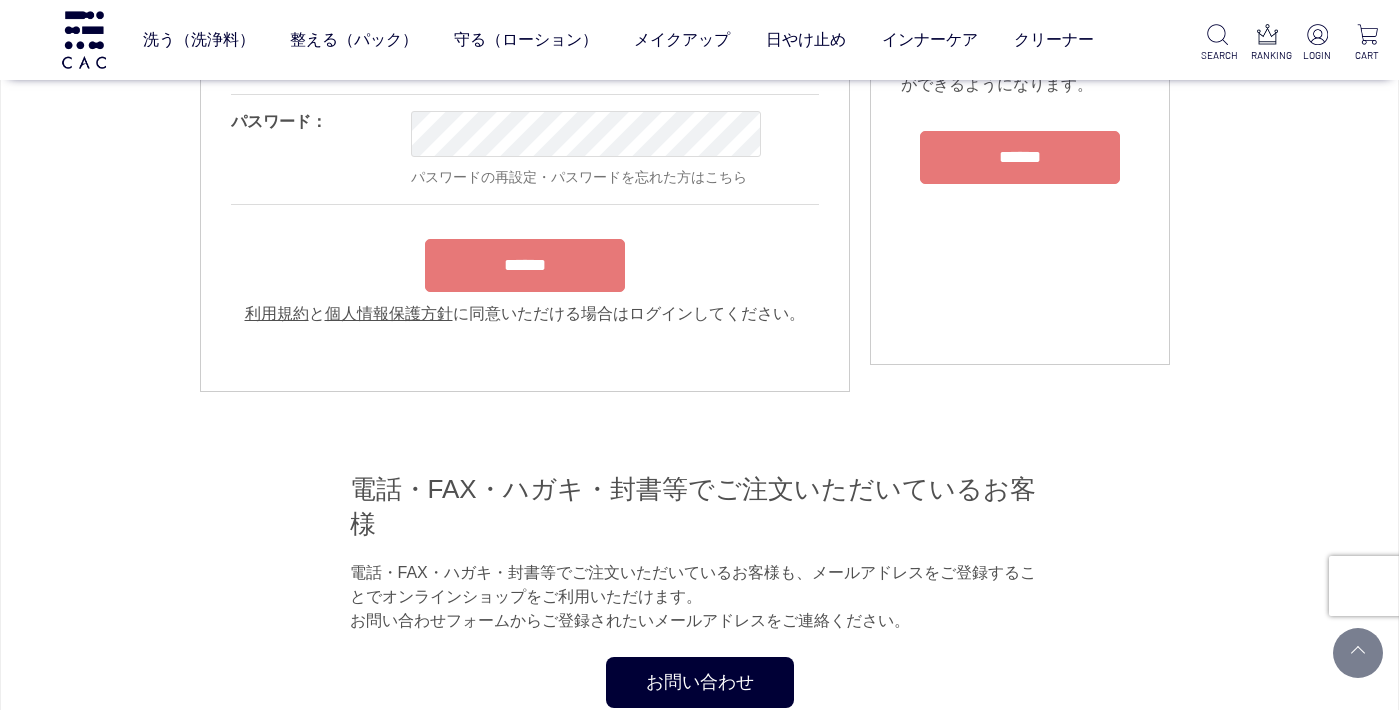 click on "******" at bounding box center (525, 265) 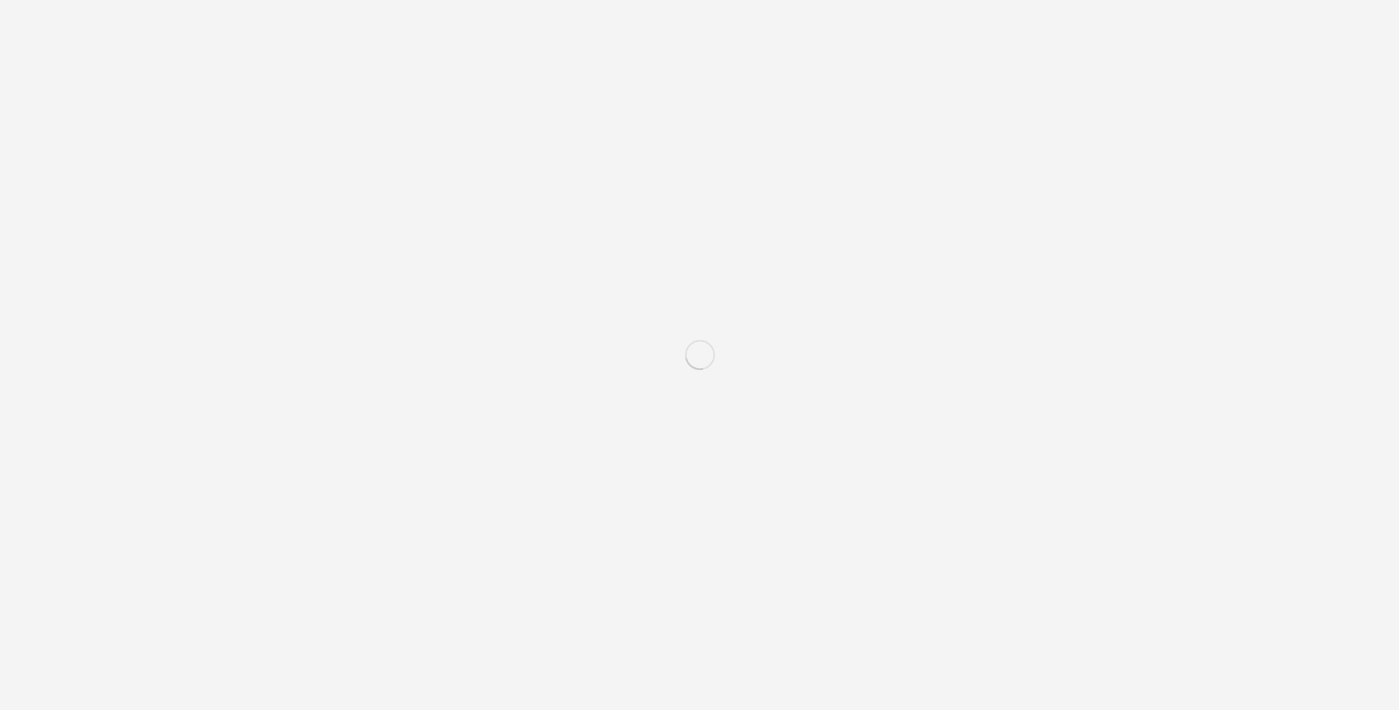 scroll, scrollTop: 0, scrollLeft: 0, axis: both 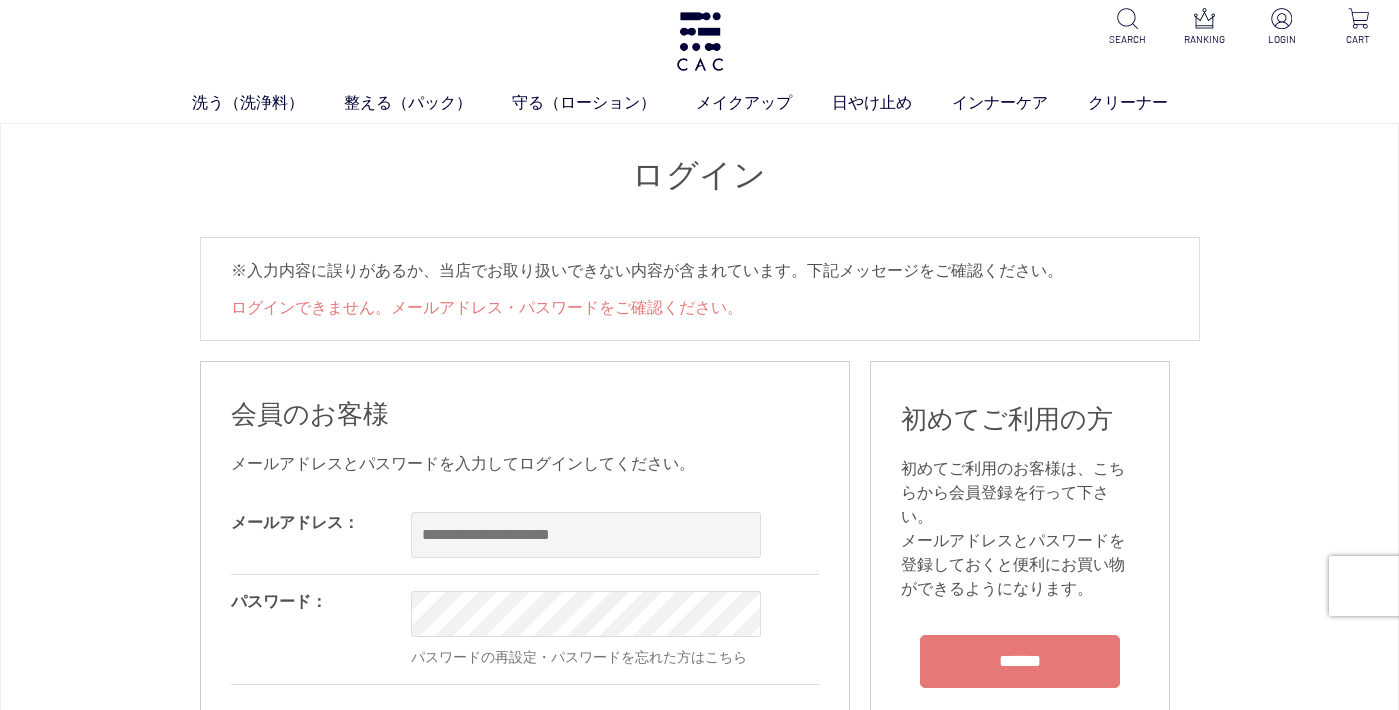 click on "OK" at bounding box center [671, 535] 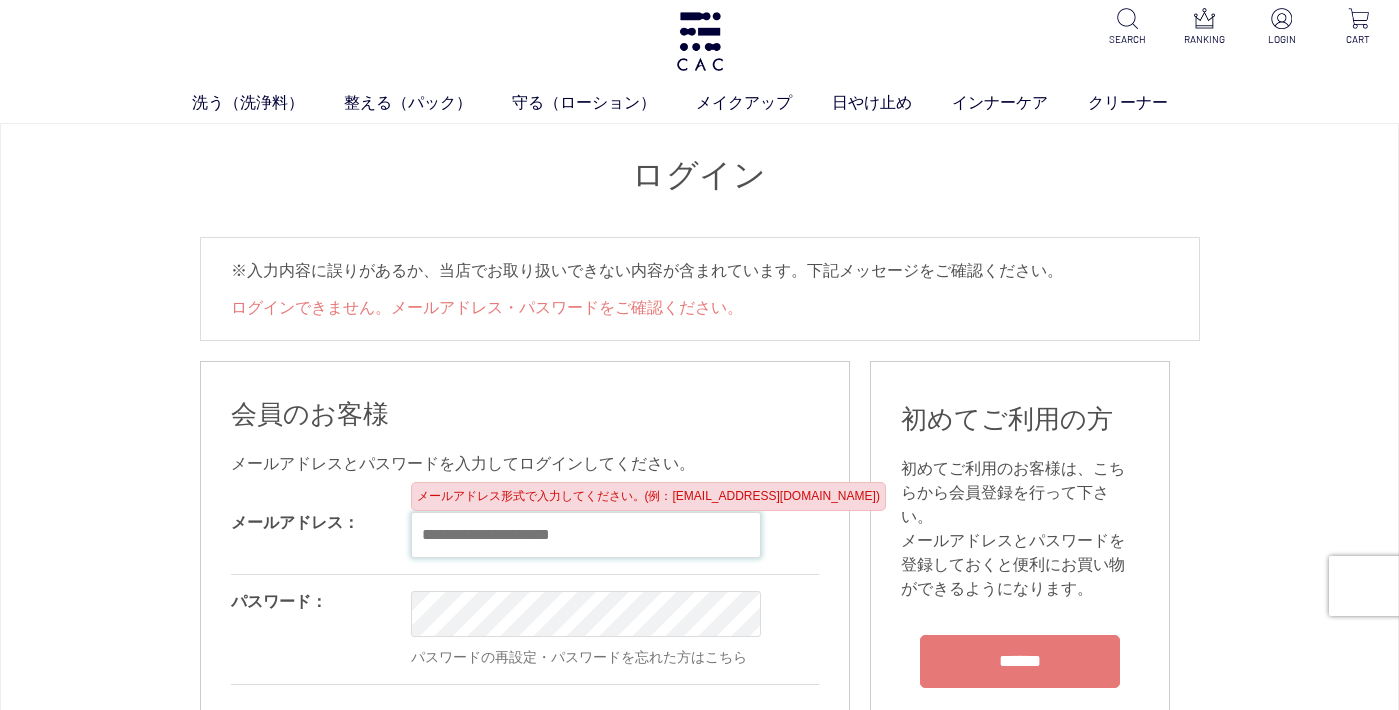 click at bounding box center [586, 535] 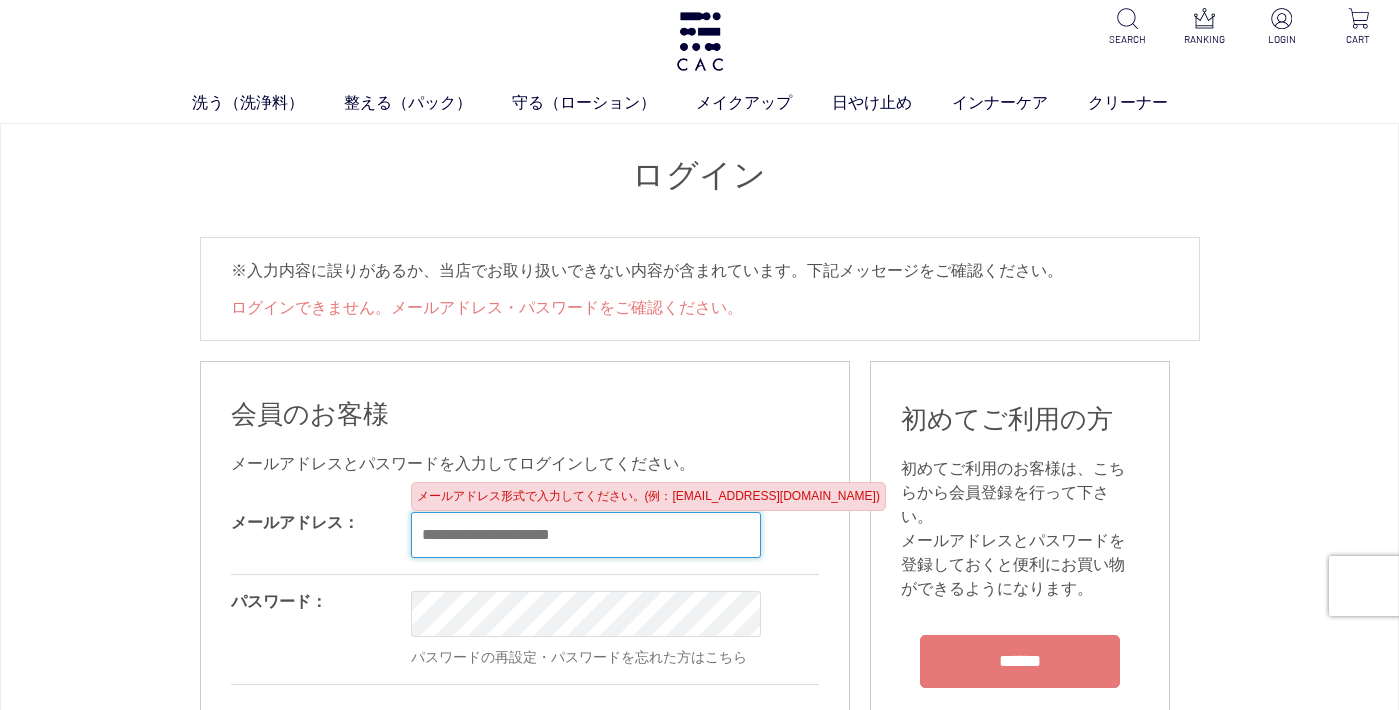 type on "**********" 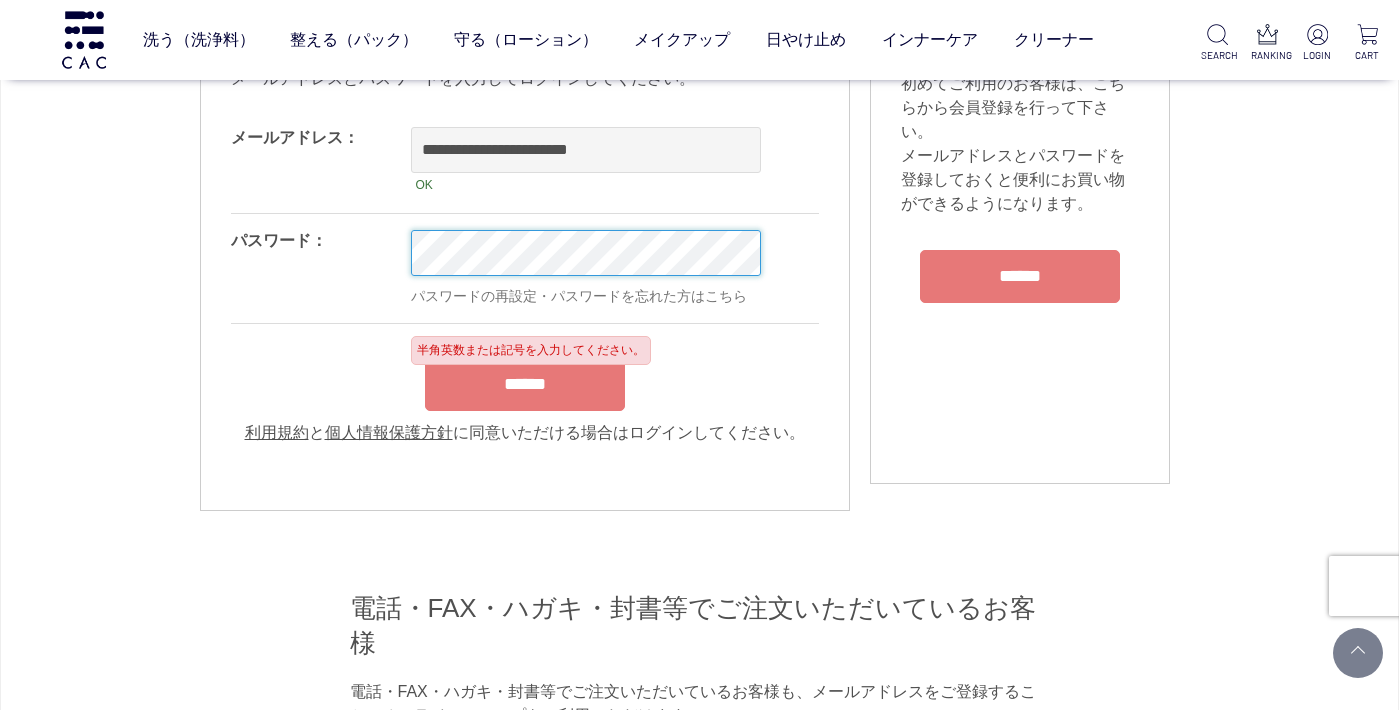 scroll, scrollTop: 264, scrollLeft: 0, axis: vertical 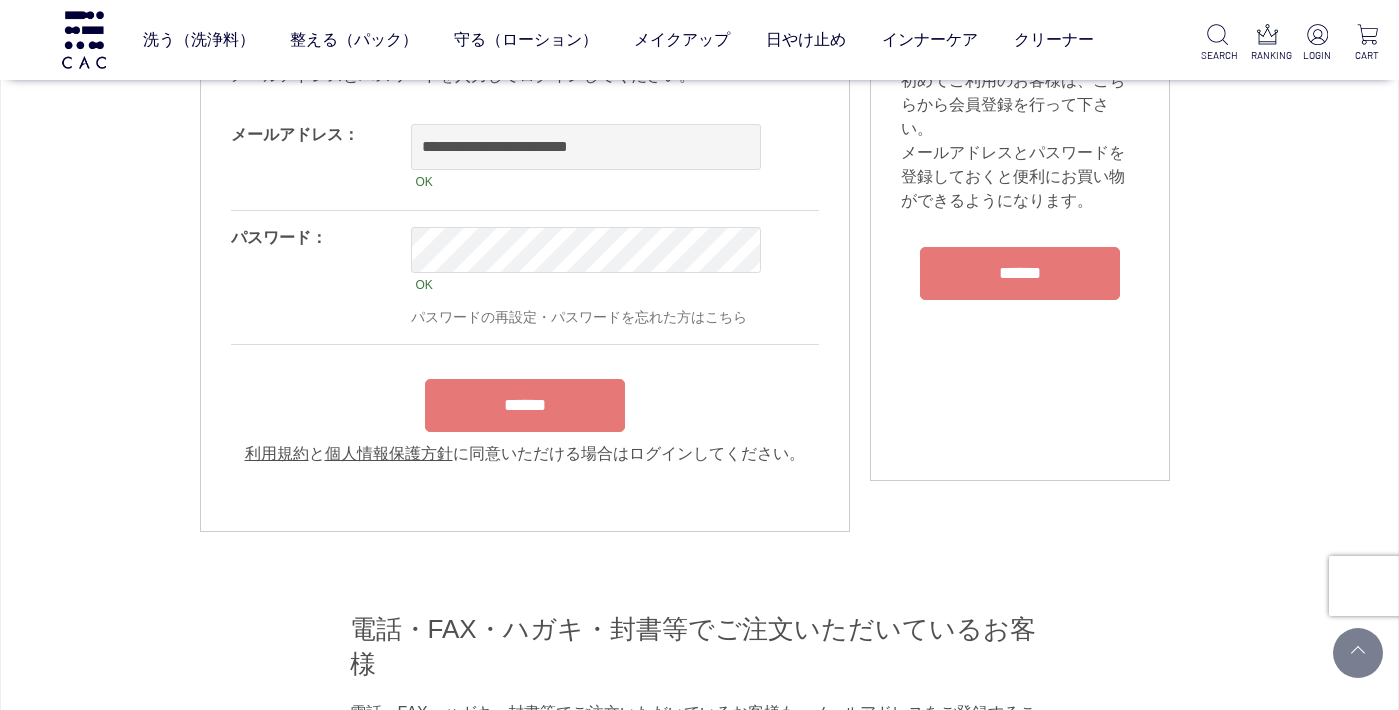 click on "******" at bounding box center [525, 400] 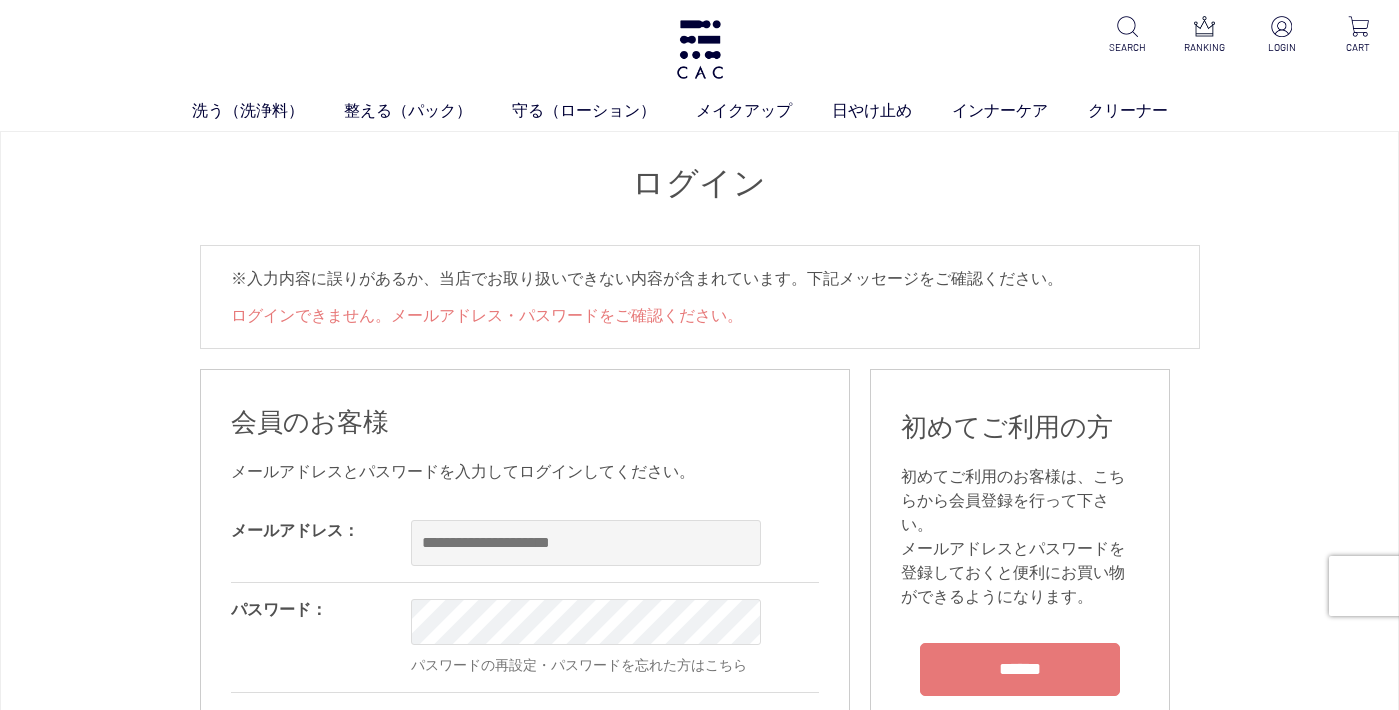 scroll, scrollTop: 0, scrollLeft: 0, axis: both 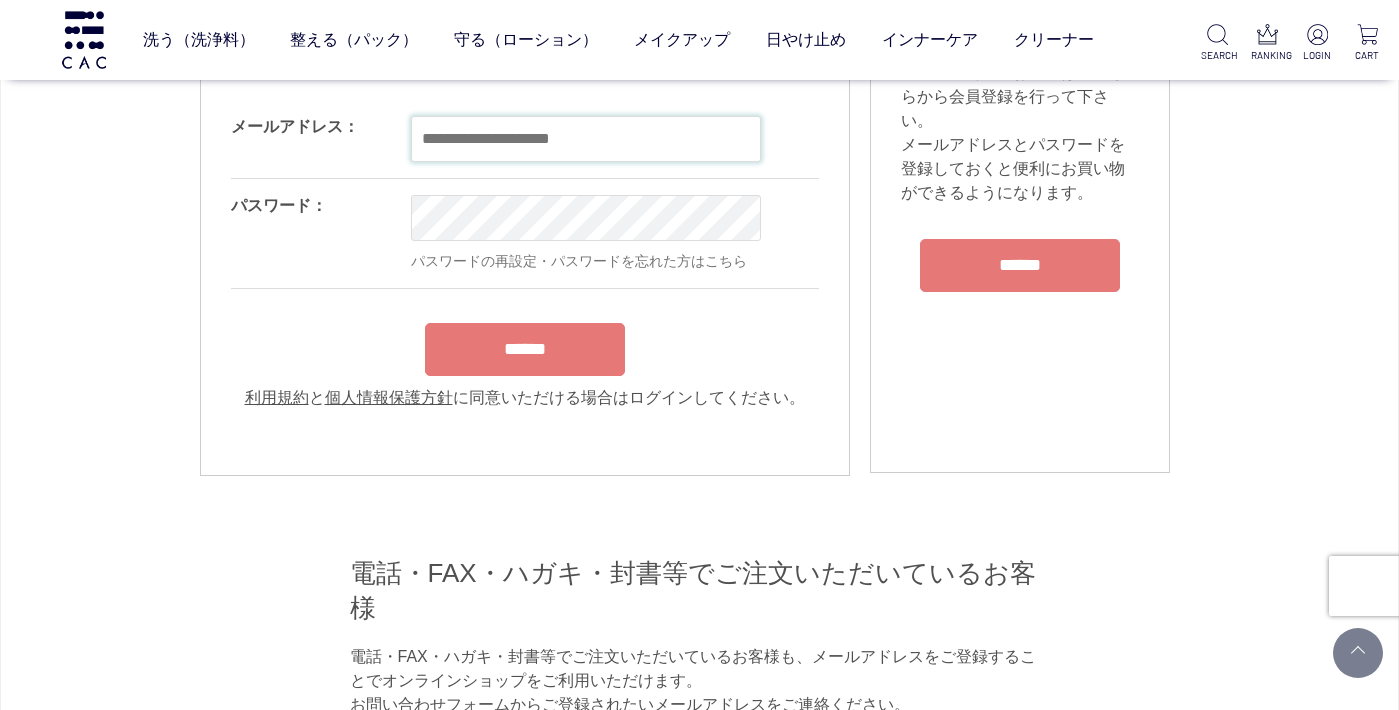 click at bounding box center [586, 139] 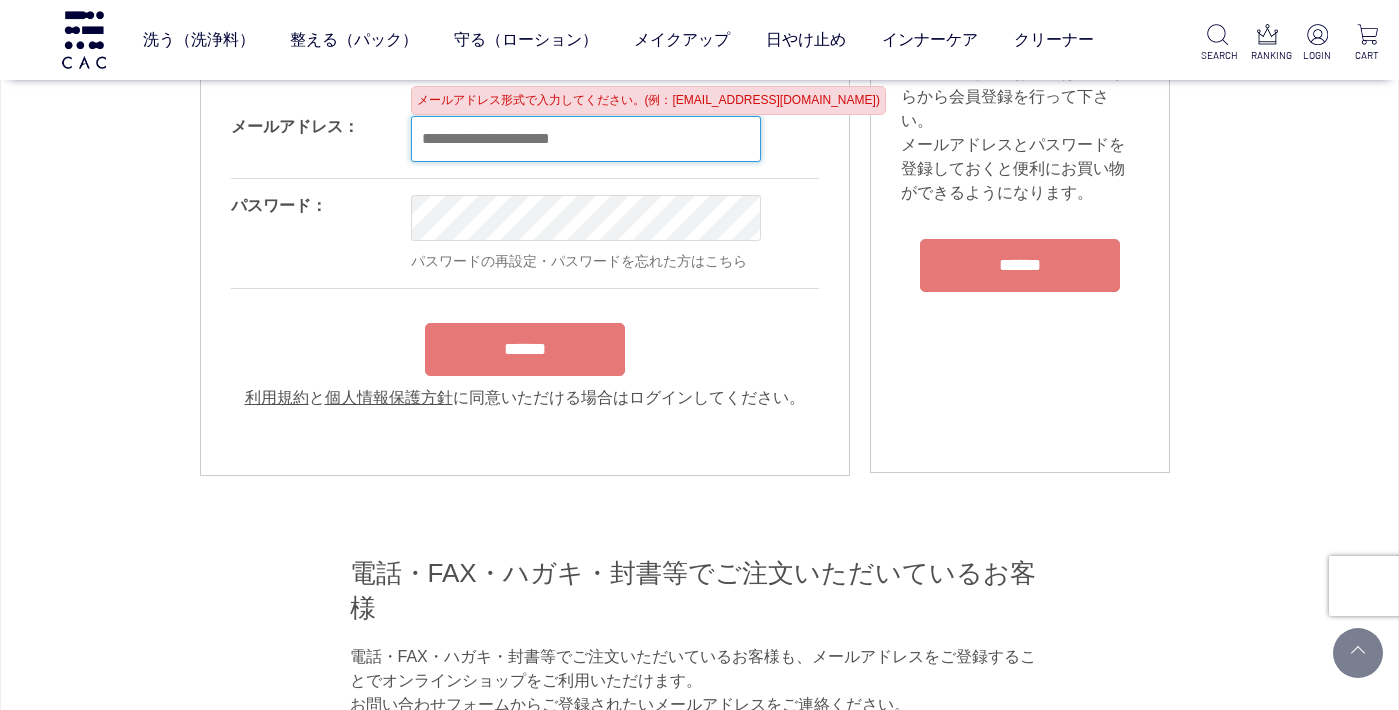 type on "**********" 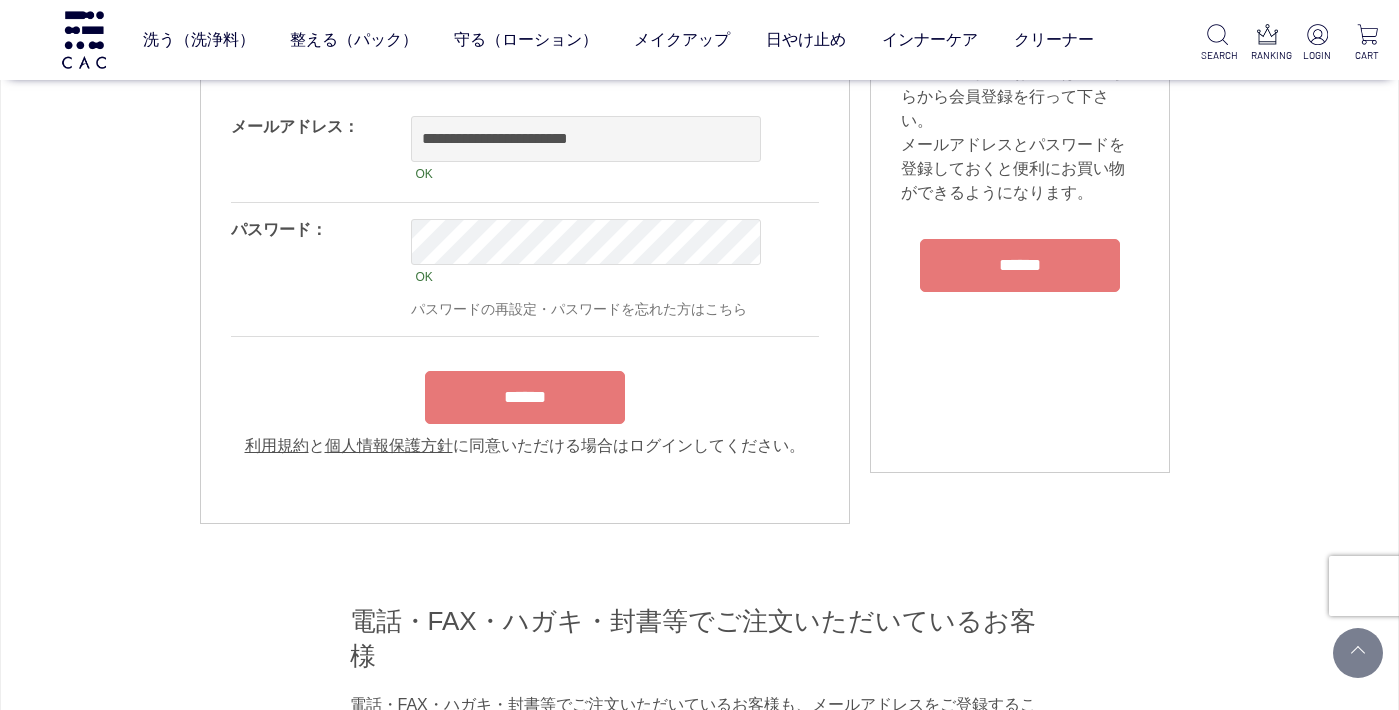 click on "******" at bounding box center (525, 397) 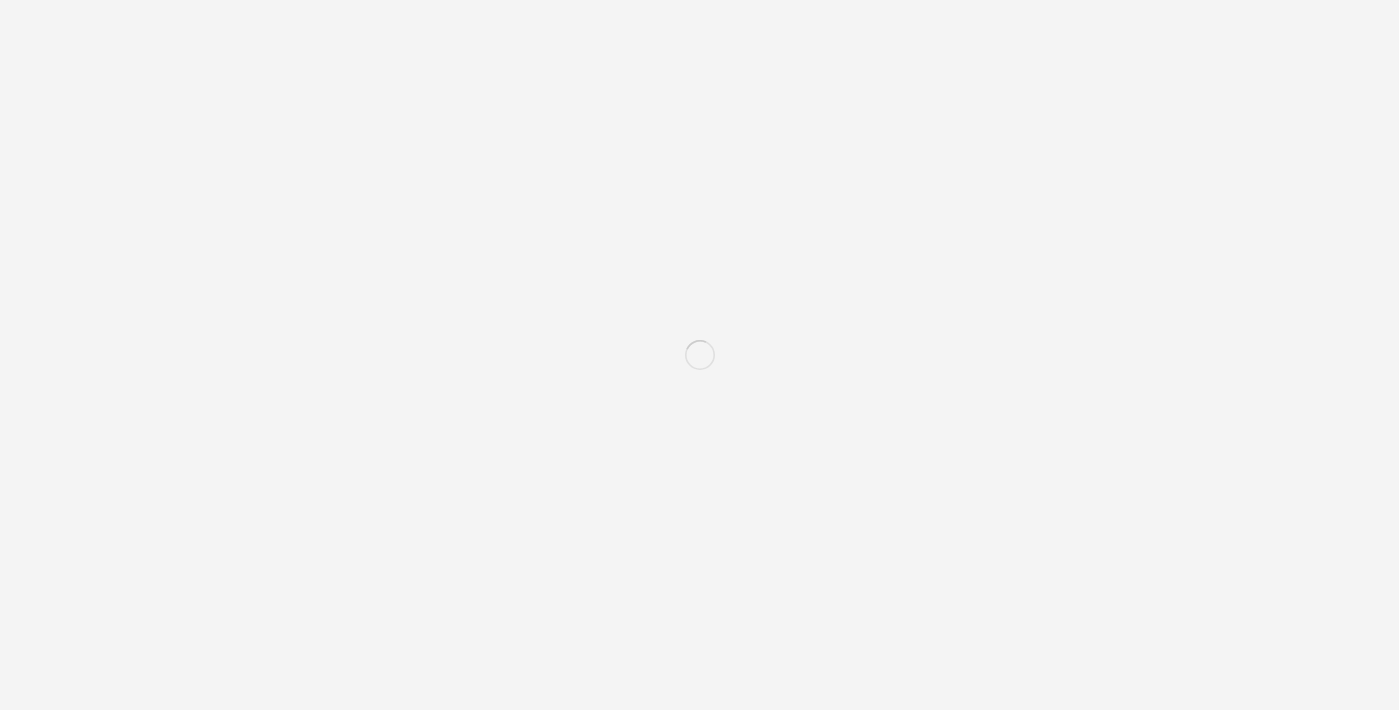 scroll, scrollTop: 0, scrollLeft: 0, axis: both 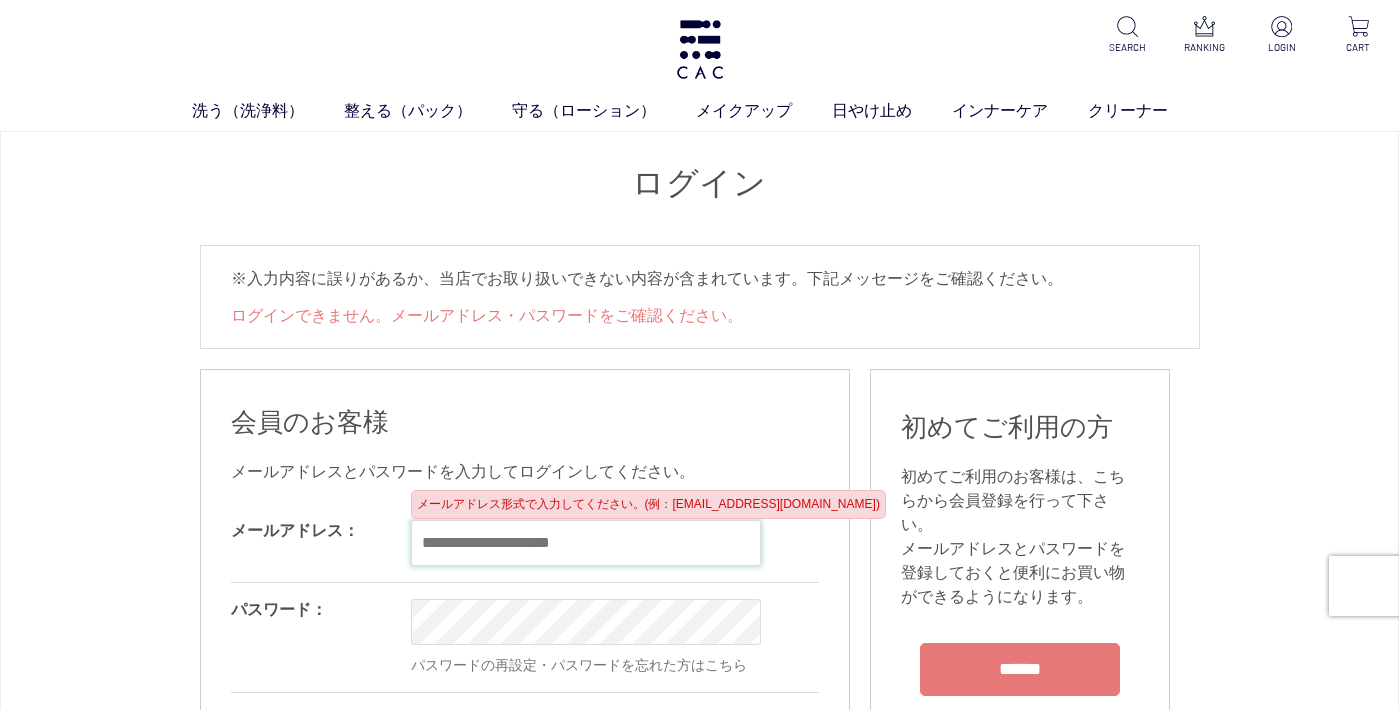 click at bounding box center (586, 543) 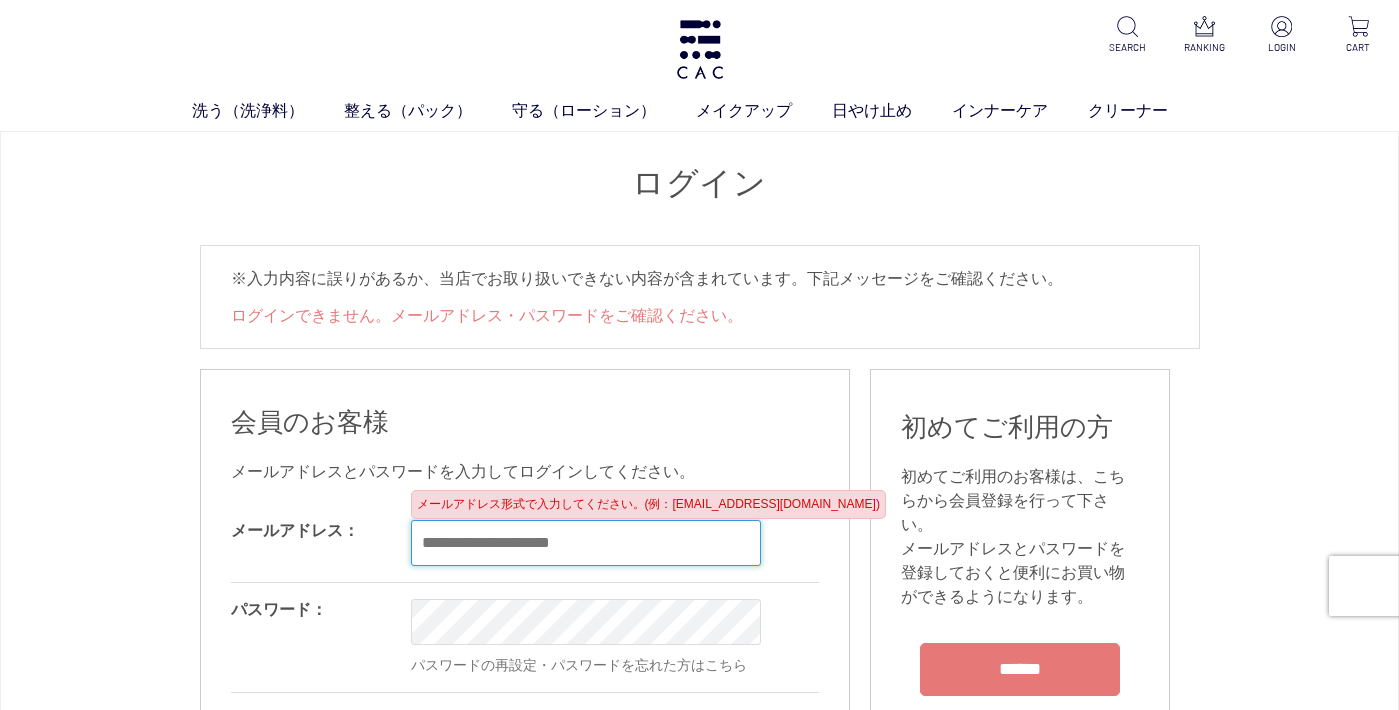 type on "**********" 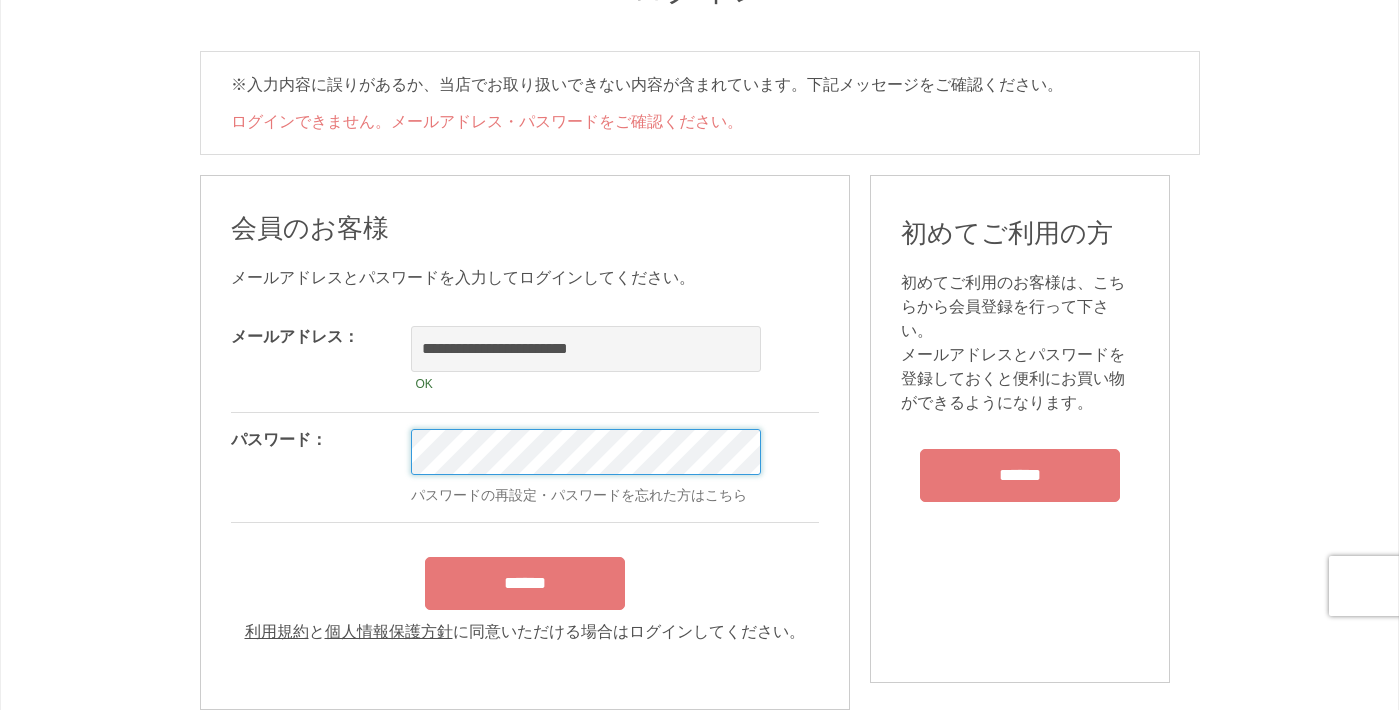 scroll, scrollTop: 206, scrollLeft: 0, axis: vertical 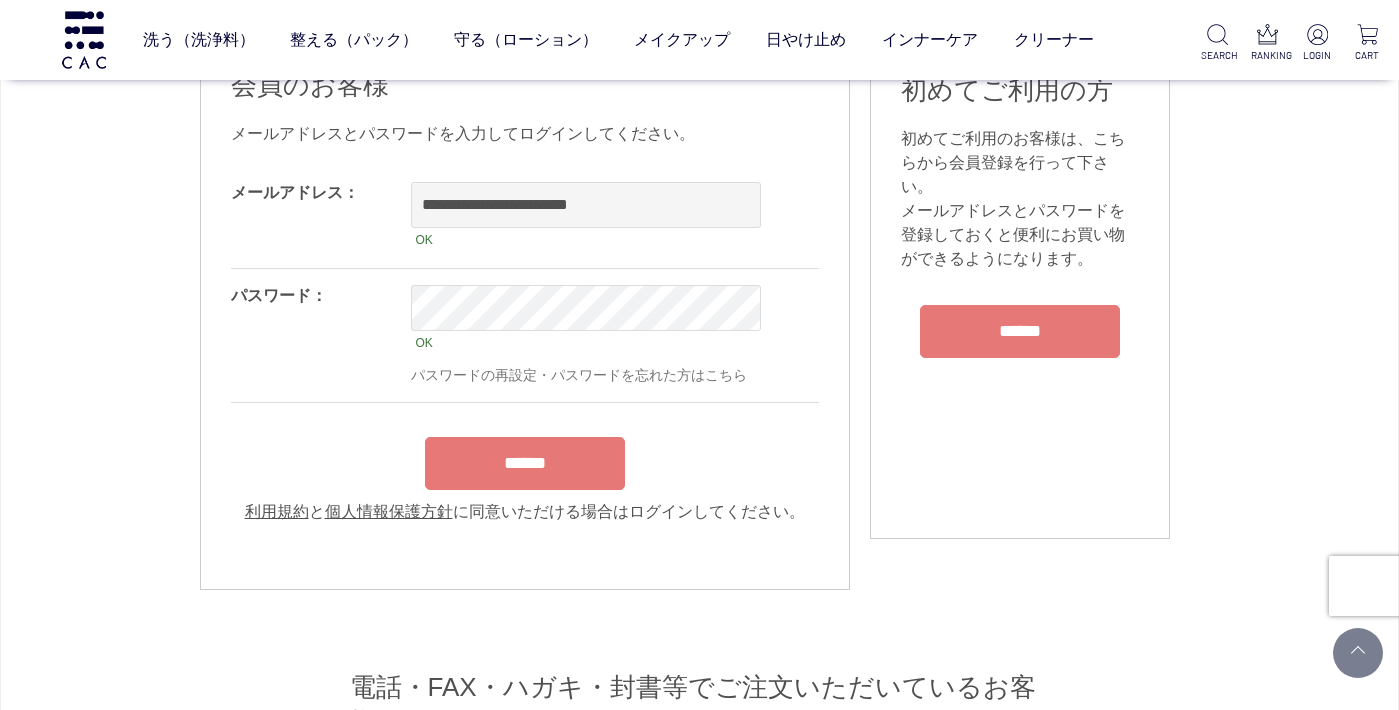 click on "******" at bounding box center (525, 458) 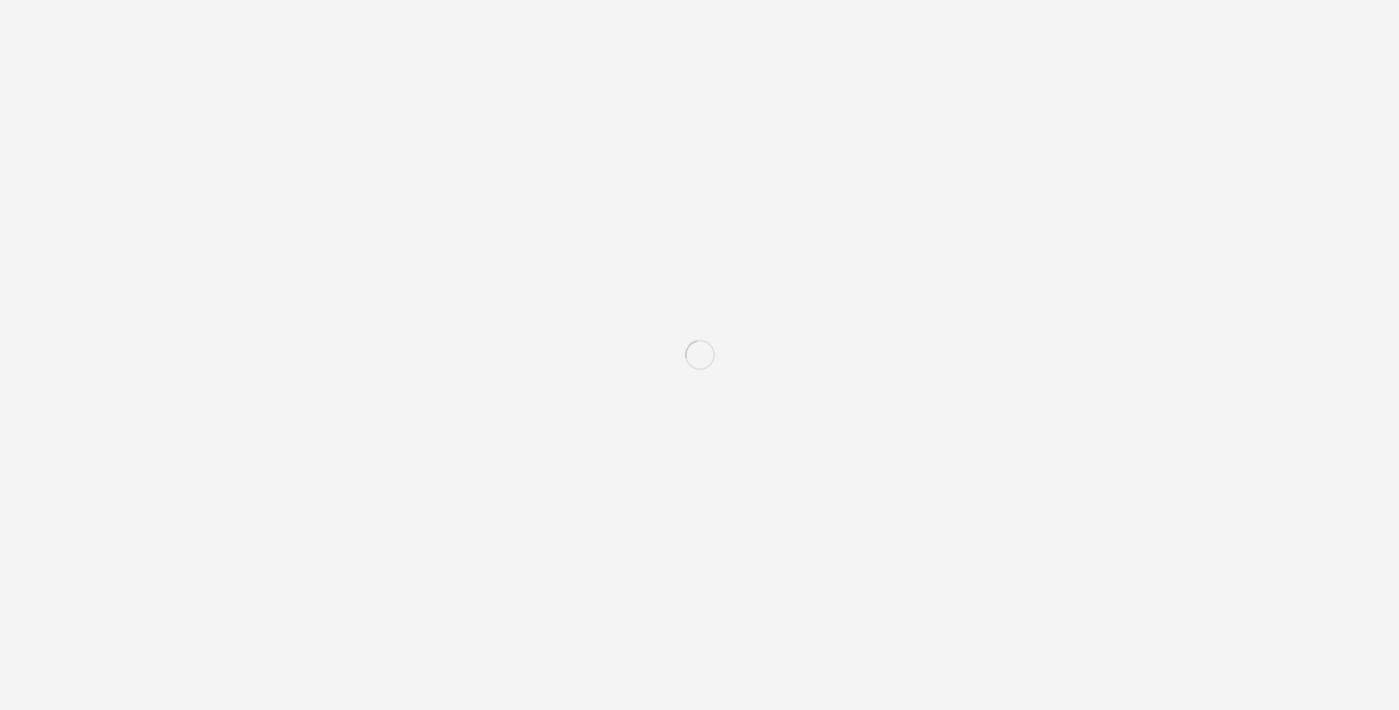scroll, scrollTop: 0, scrollLeft: 0, axis: both 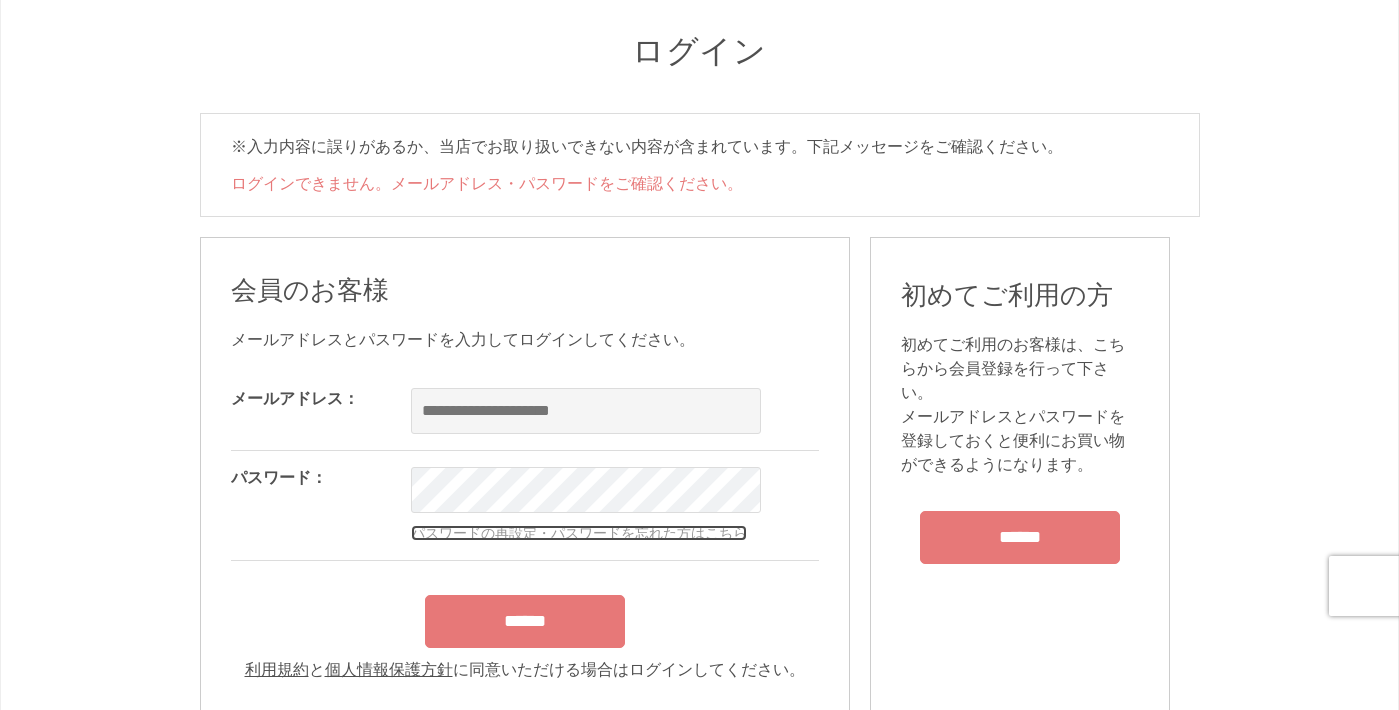 click on "パスワードの再設定・パスワードを忘れた方はこちら" at bounding box center (579, 533) 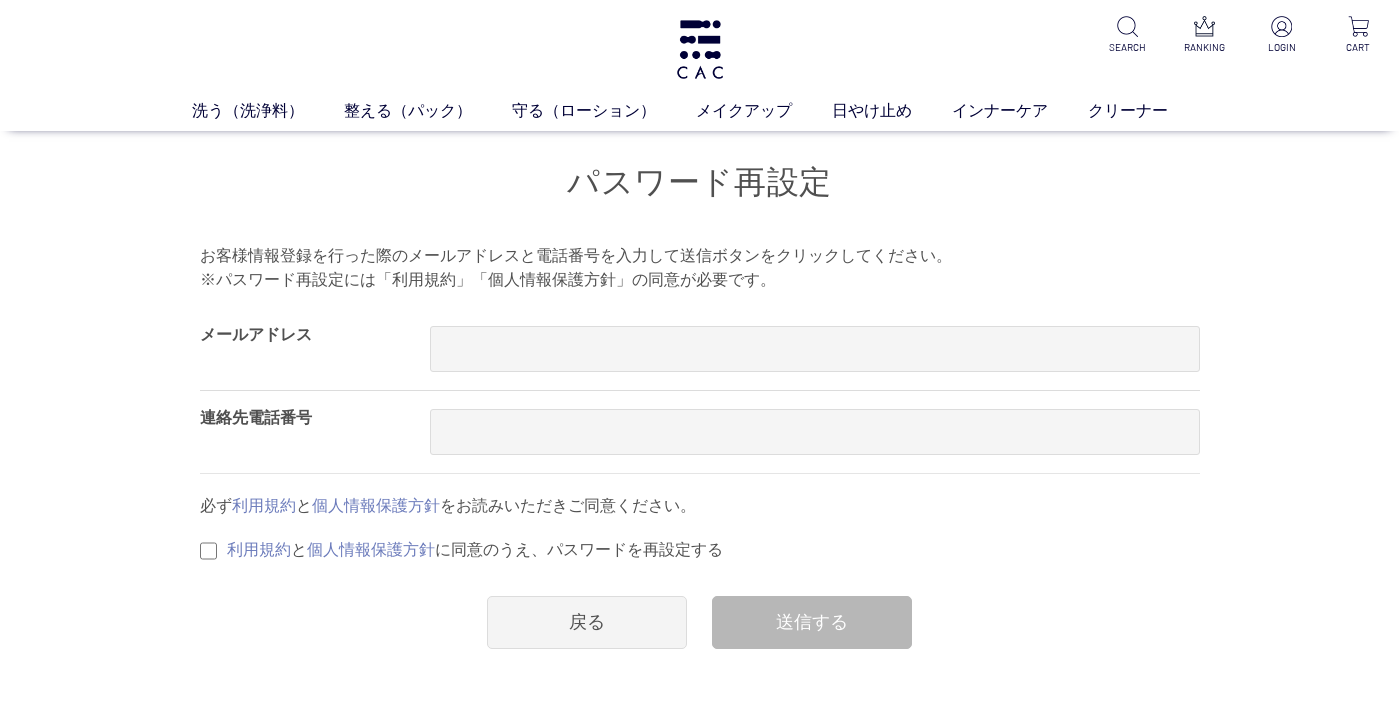 scroll, scrollTop: 0, scrollLeft: 0, axis: both 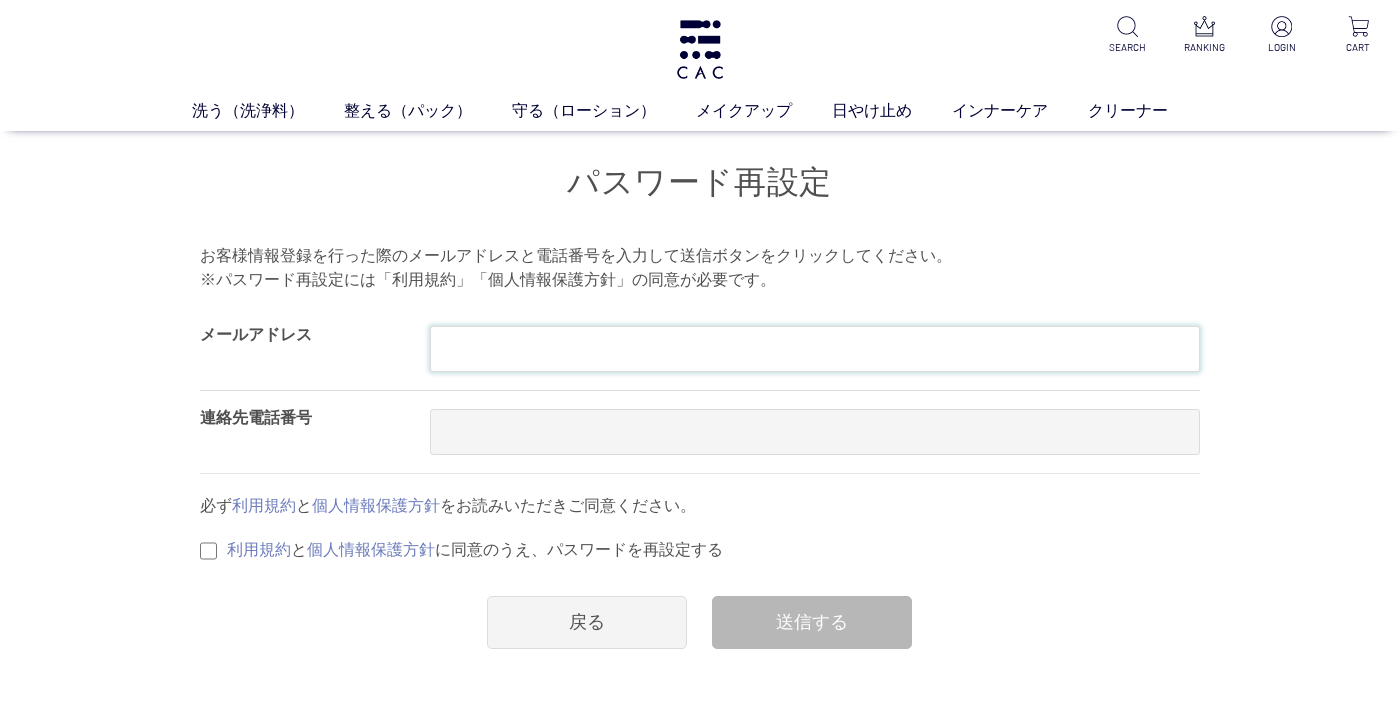 click at bounding box center (815, 349) 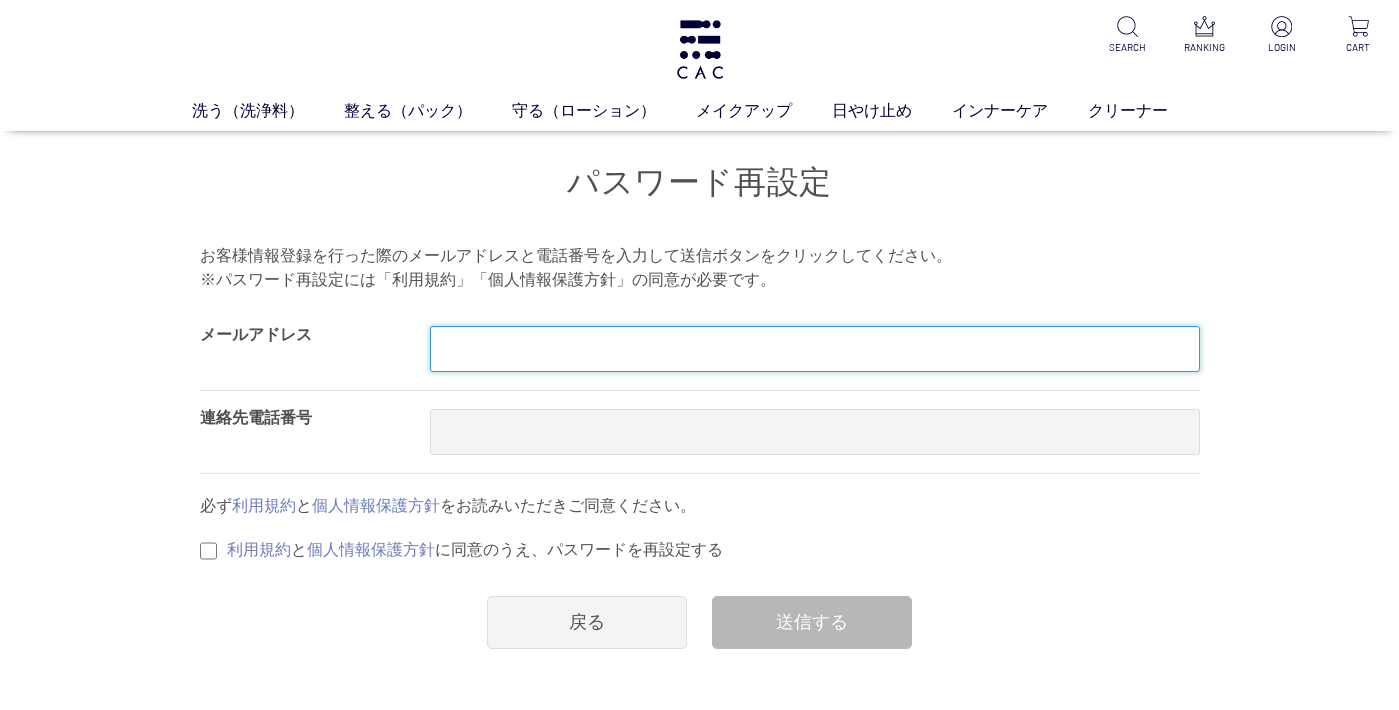 type on "**********" 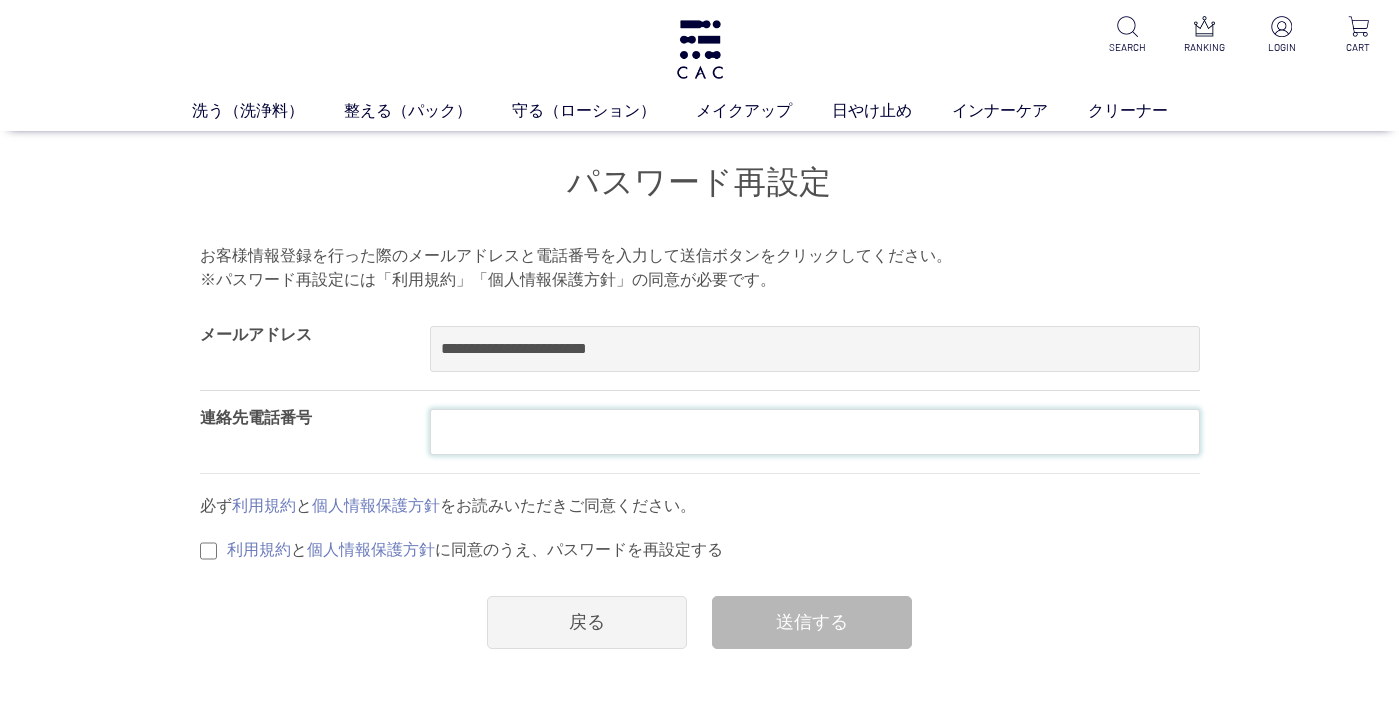 click at bounding box center [815, 432] 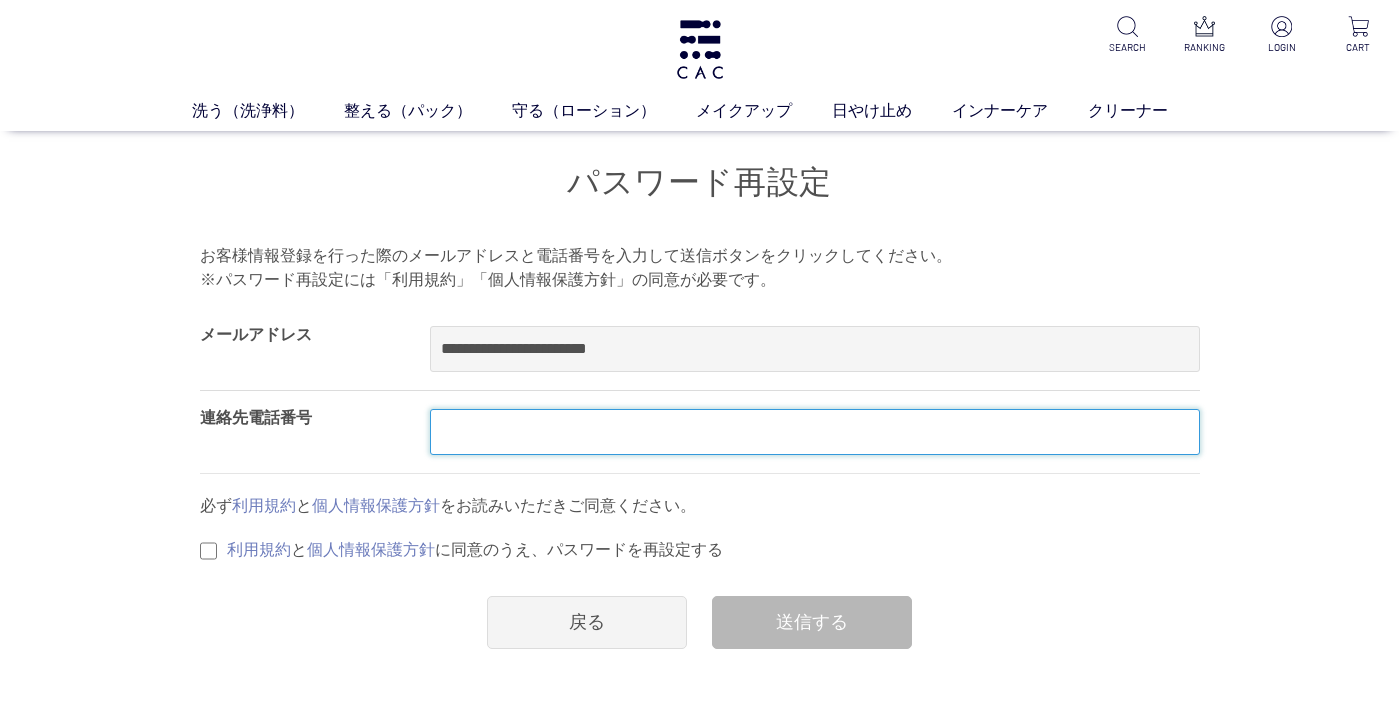 scroll, scrollTop: 4, scrollLeft: 0, axis: vertical 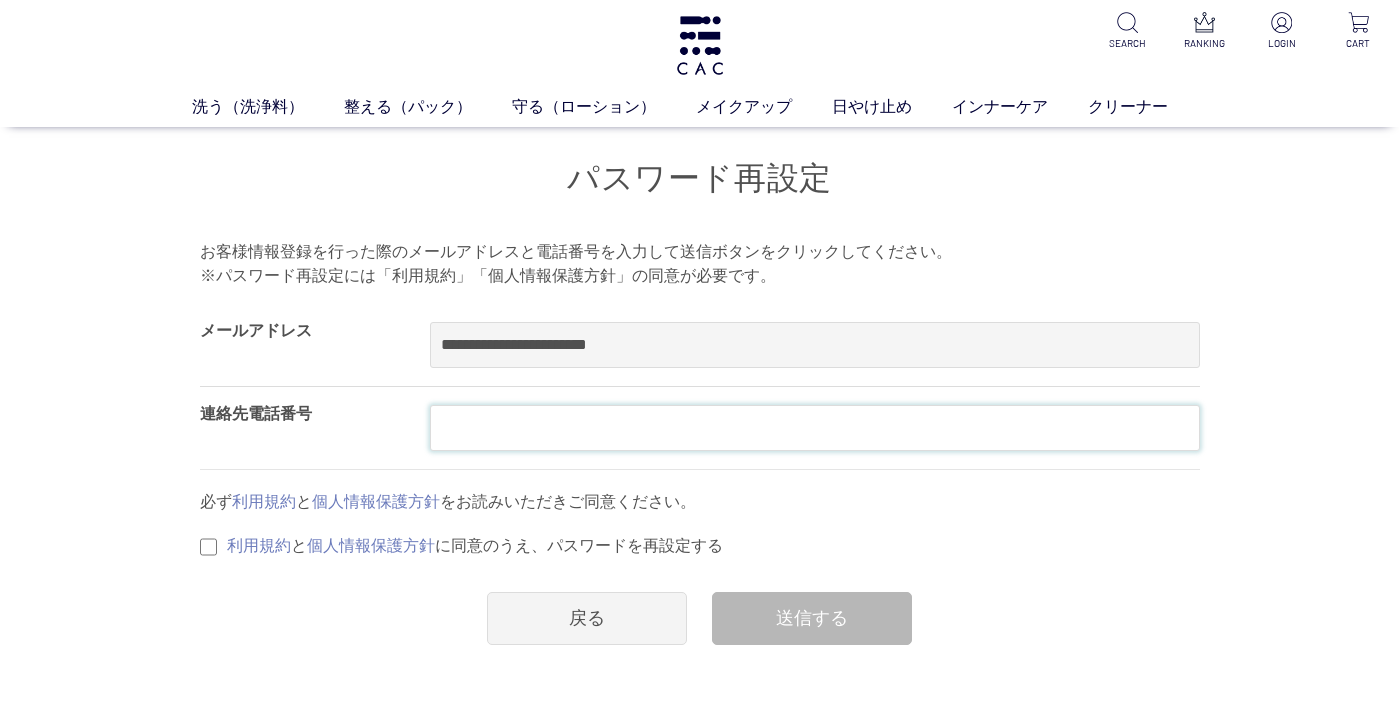 click at bounding box center [815, 428] 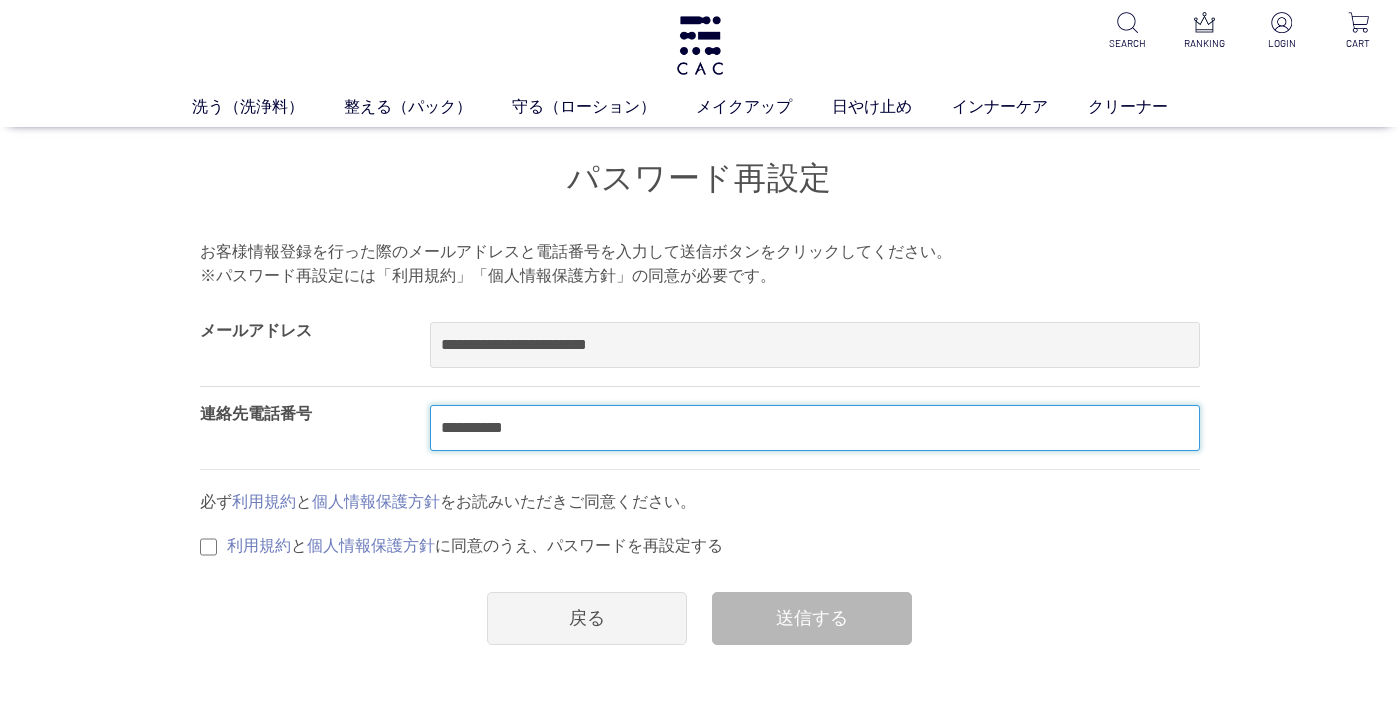 type on "**********" 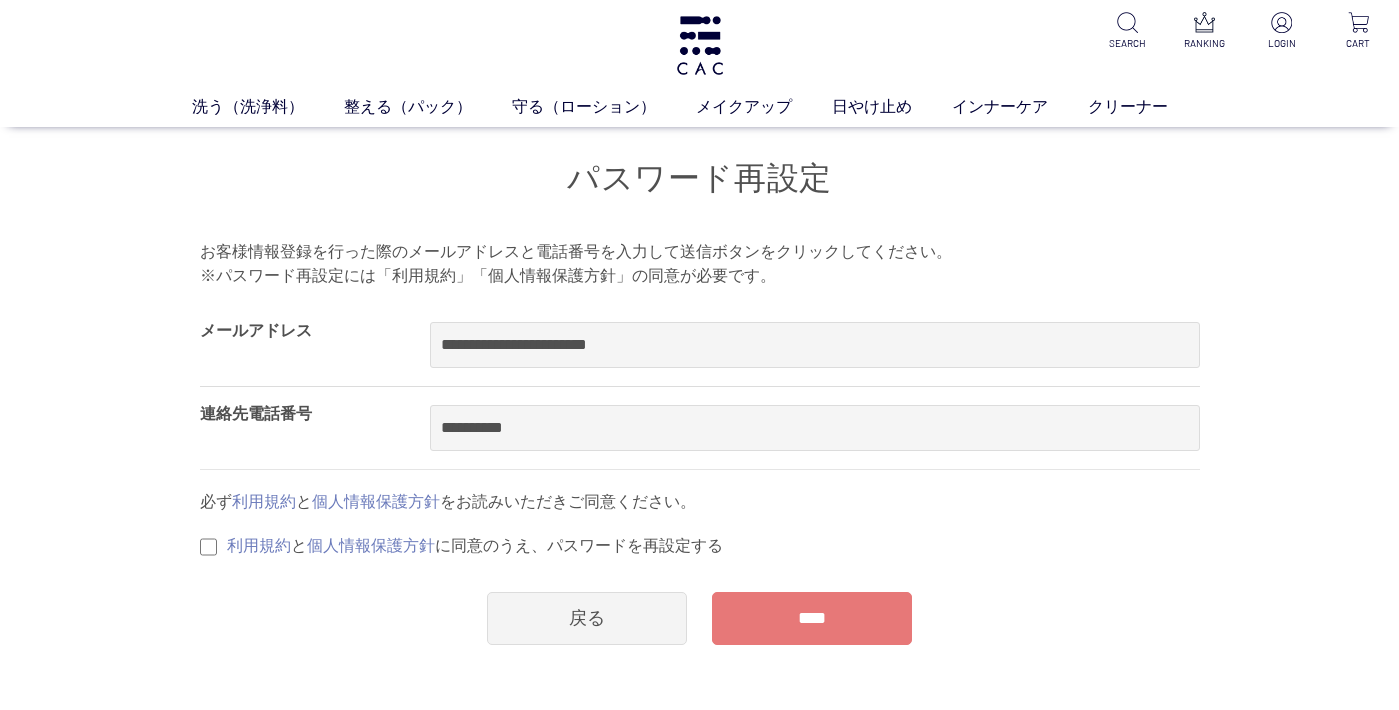 click on "****" at bounding box center (812, 618) 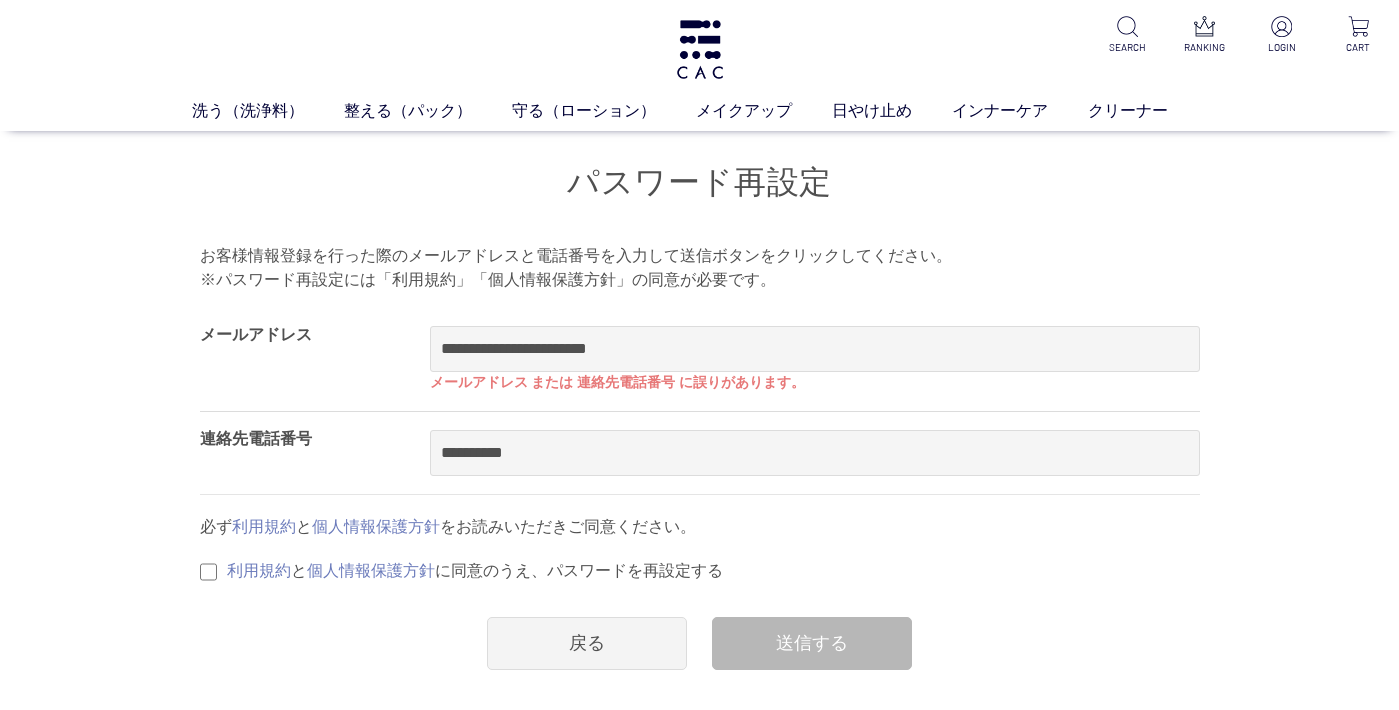 scroll, scrollTop: 0, scrollLeft: 0, axis: both 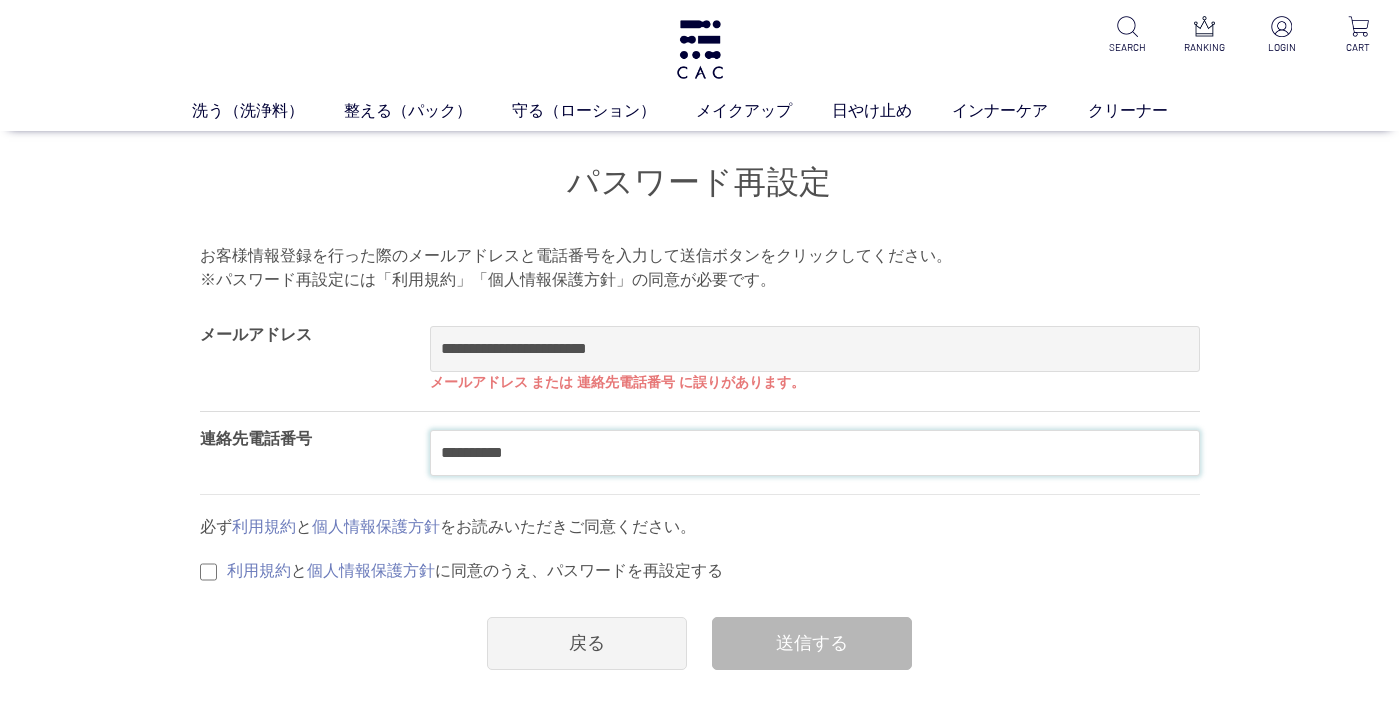 click on "**********" at bounding box center (815, 453) 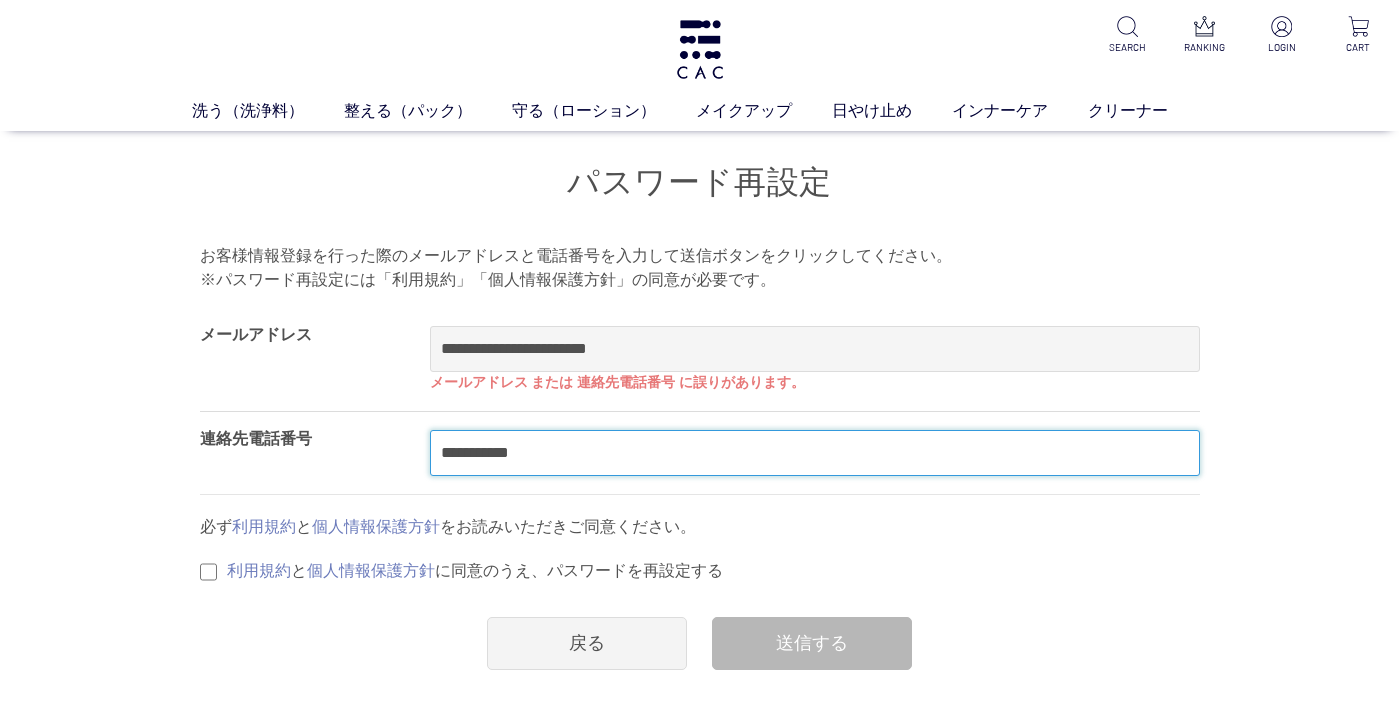 type on "**********" 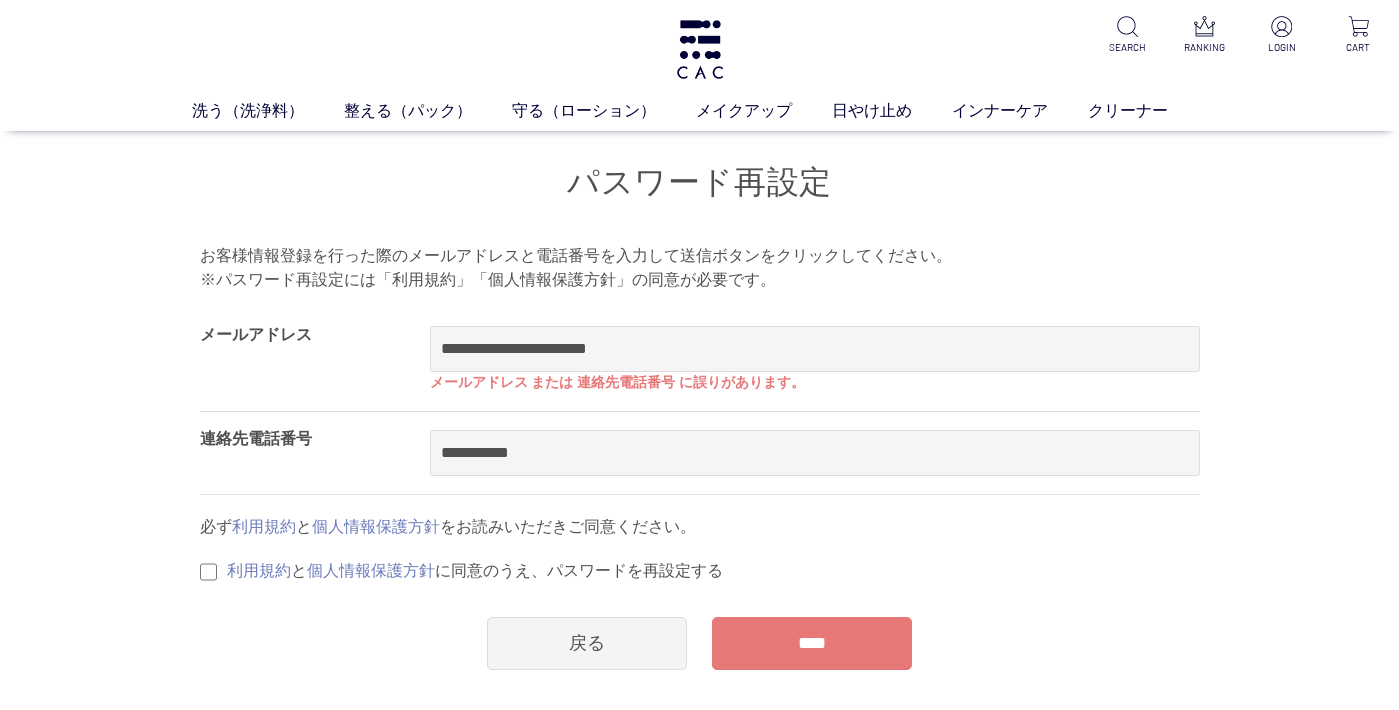 click on "****" at bounding box center [812, 643] 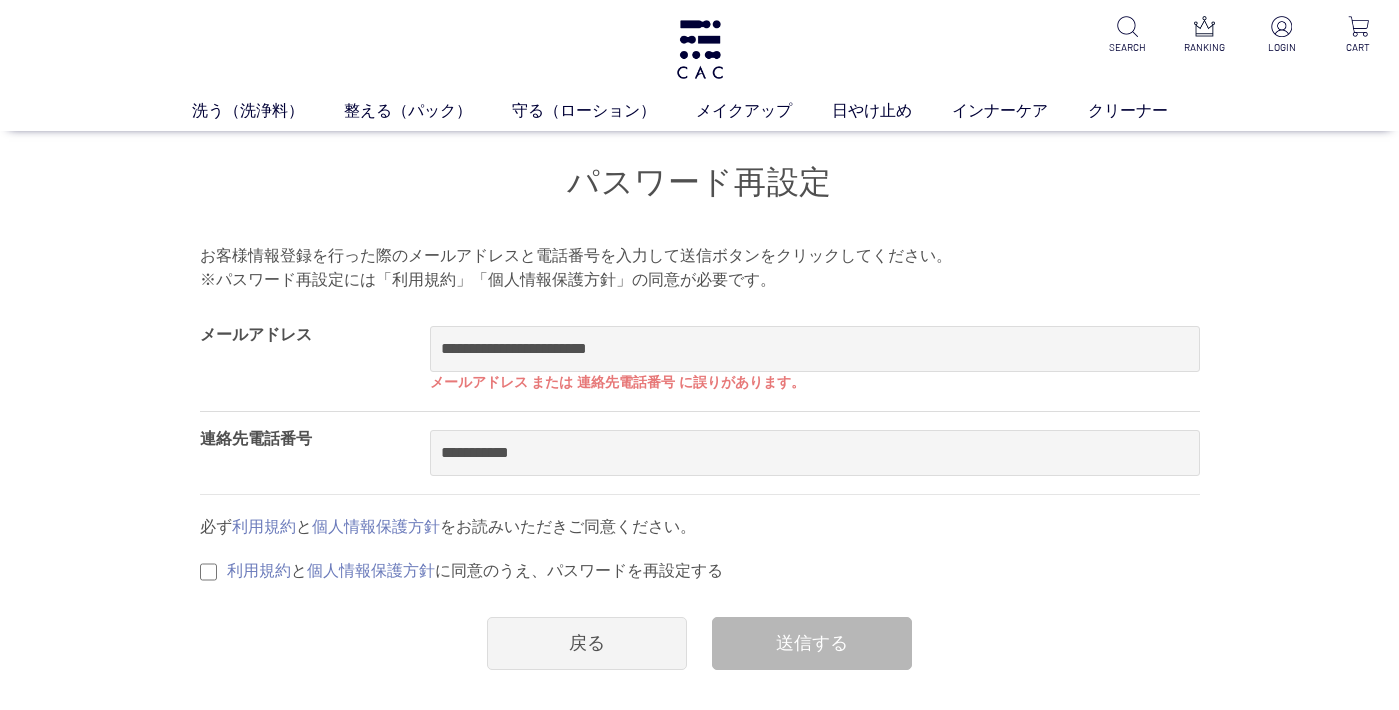 scroll, scrollTop: 0, scrollLeft: 0, axis: both 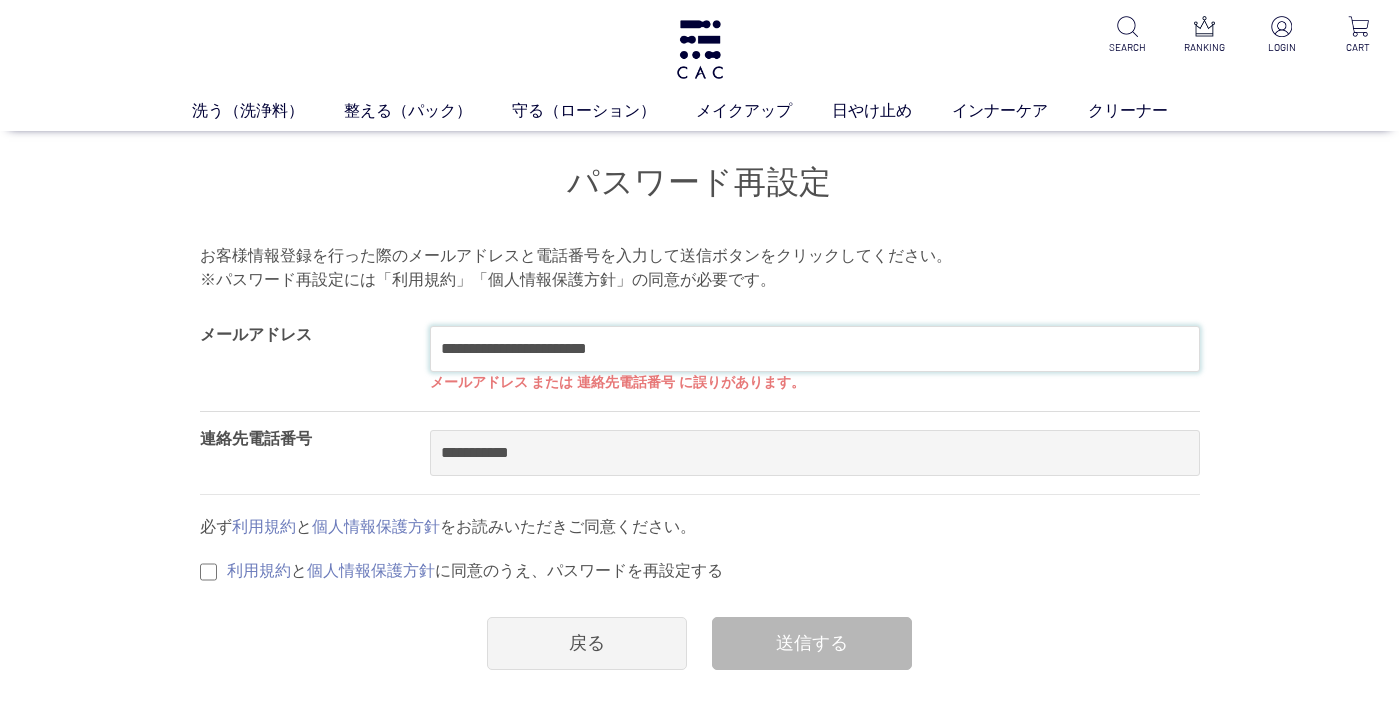 click on "**********" at bounding box center (815, 349) 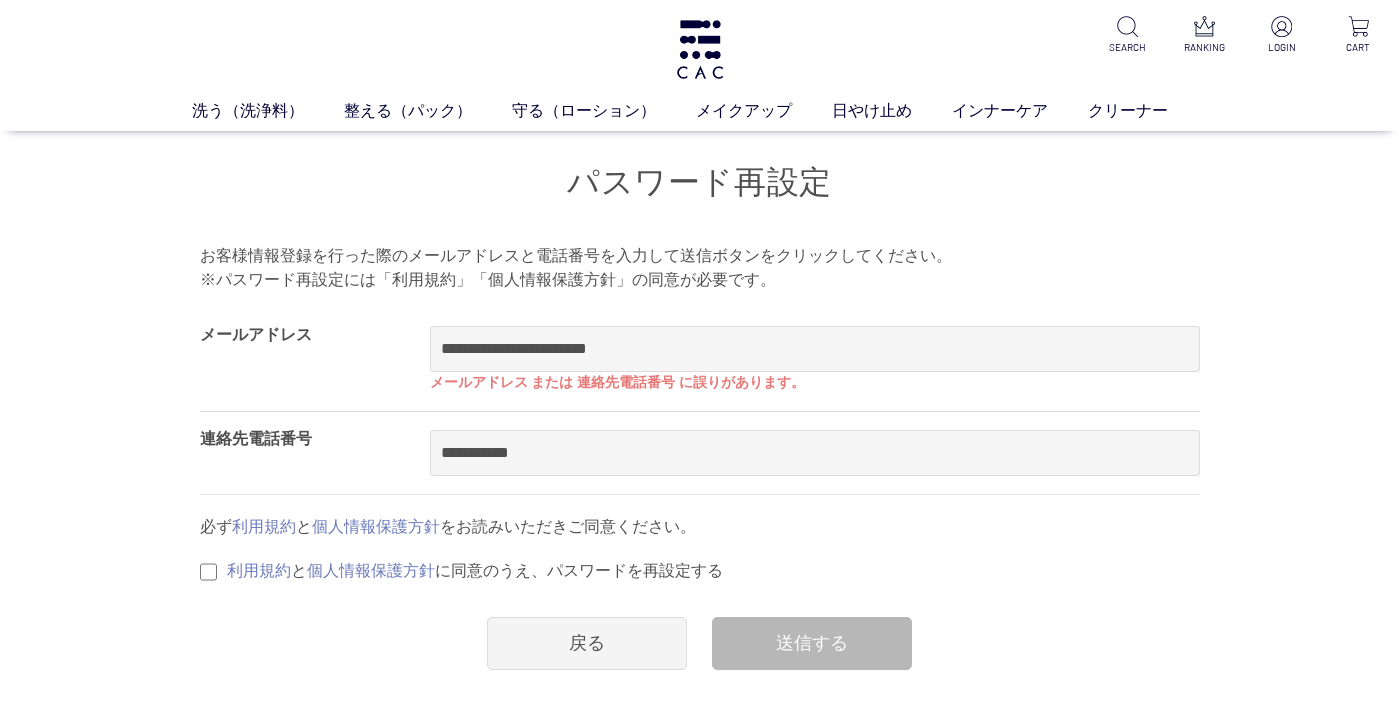 click on "必ず 利用規約 と 個人情報保護方針 をお読みいただきご同意ください。" at bounding box center [700, 527] 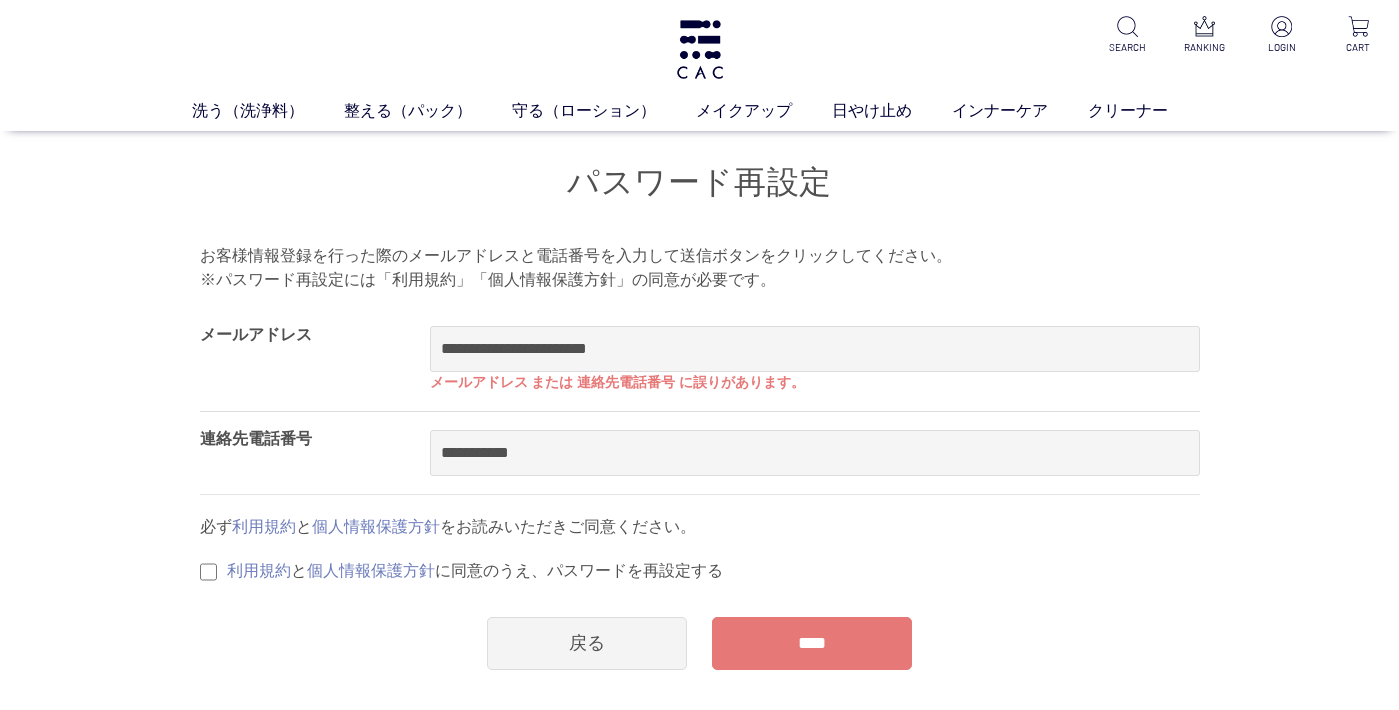 click on "****" at bounding box center [812, 643] 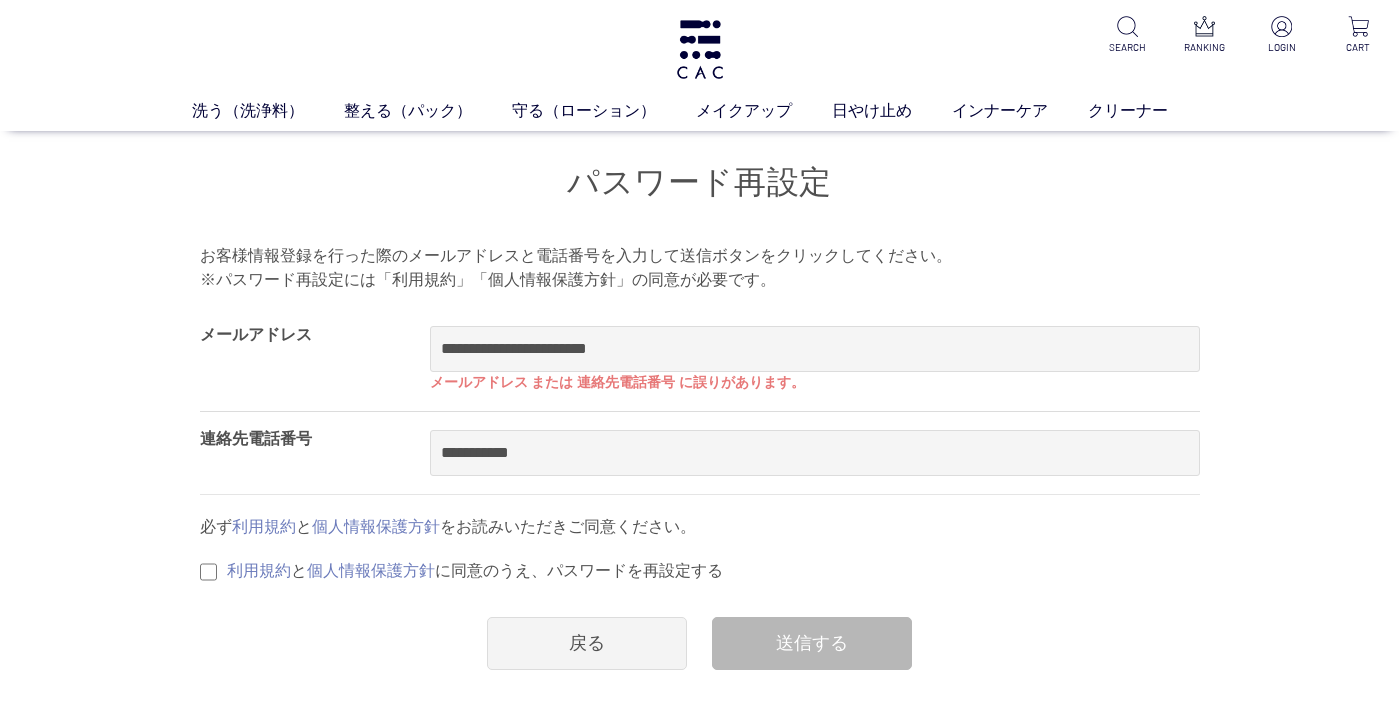 scroll, scrollTop: 0, scrollLeft: 0, axis: both 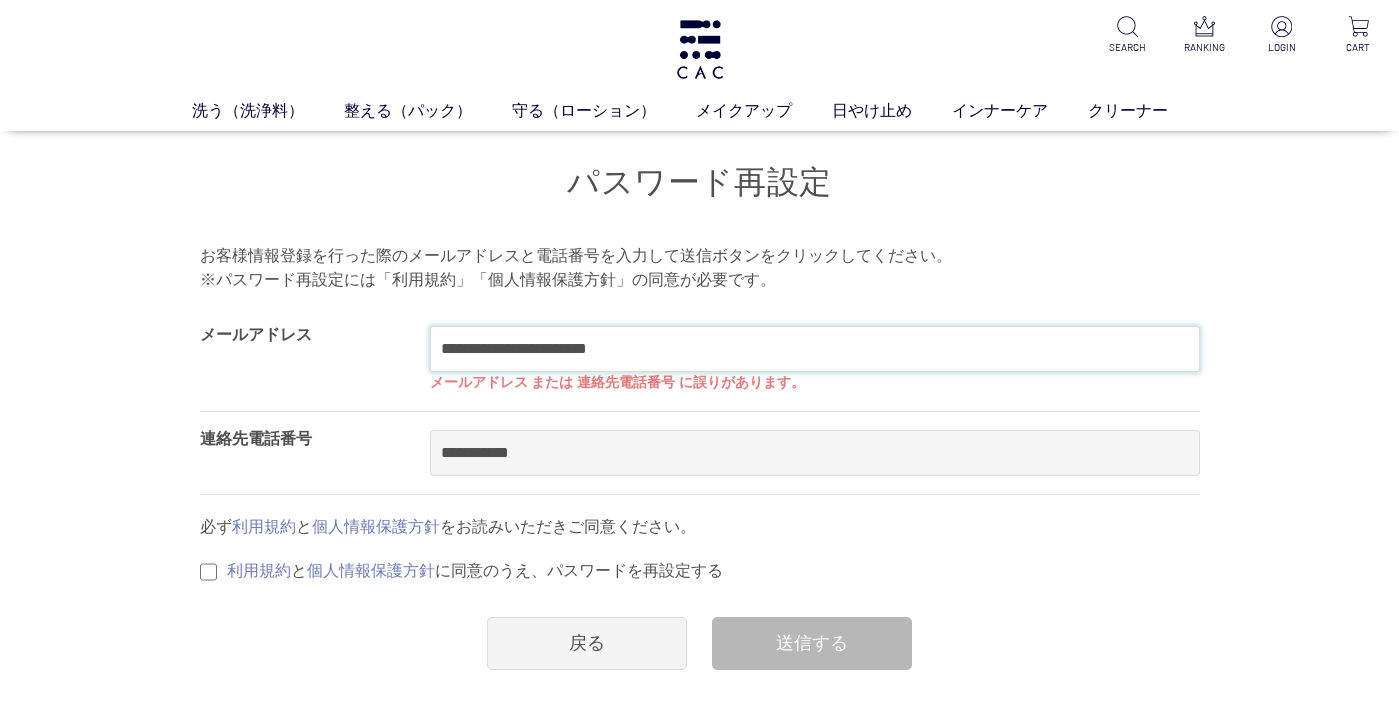 click on "**********" at bounding box center (815, 349) 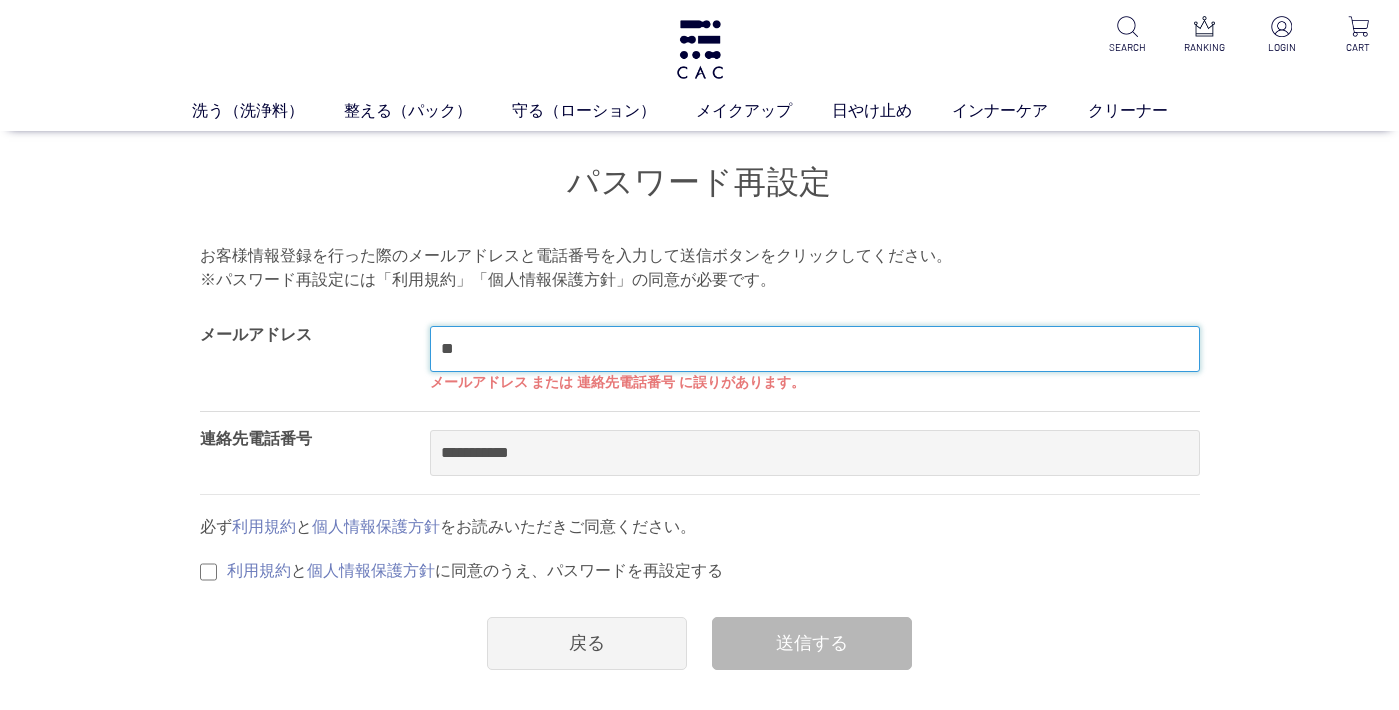 type on "*" 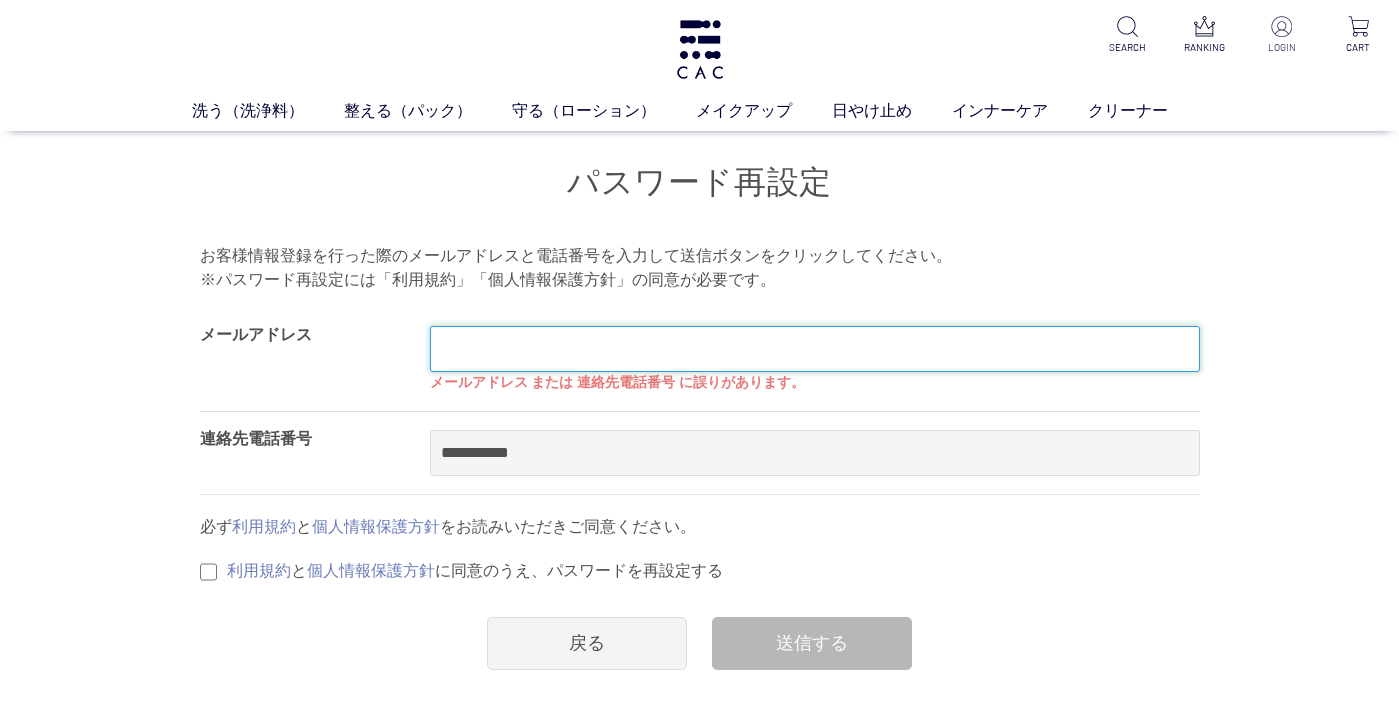 type 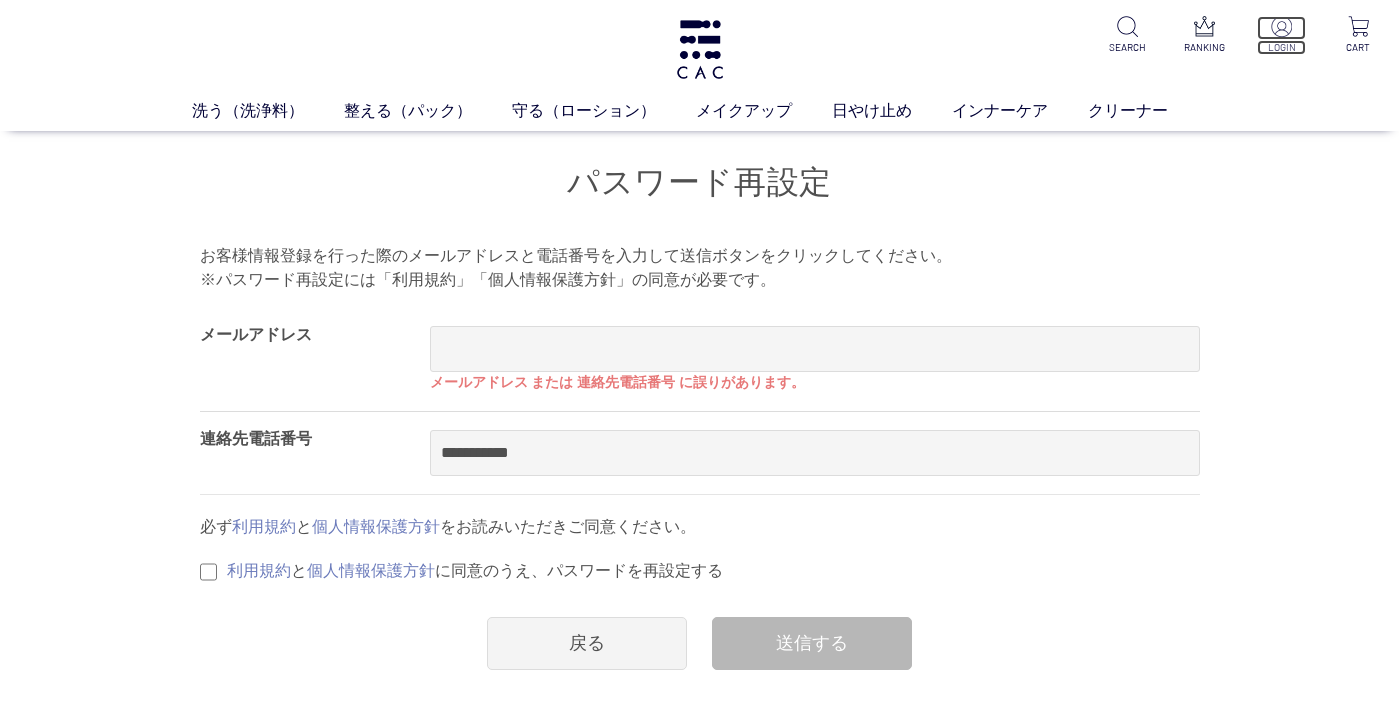 click at bounding box center [1281, 26] 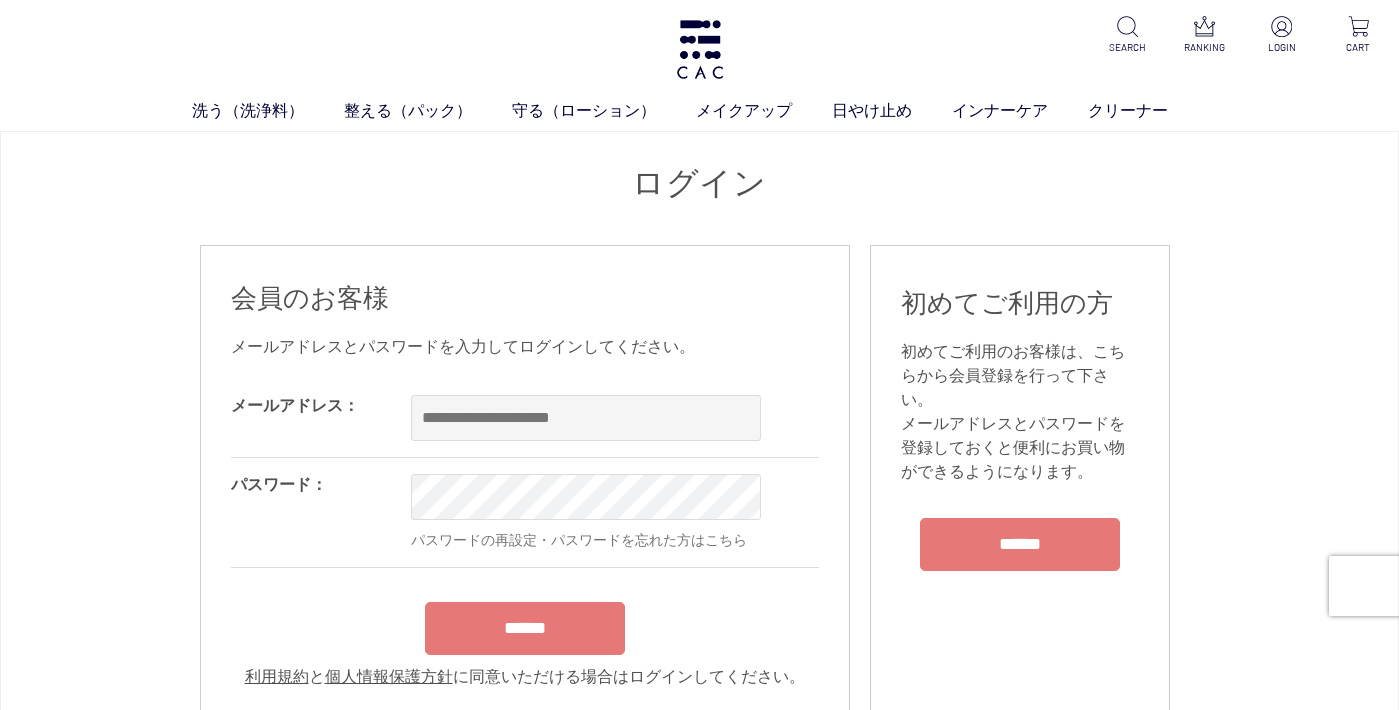 scroll, scrollTop: 0, scrollLeft: 0, axis: both 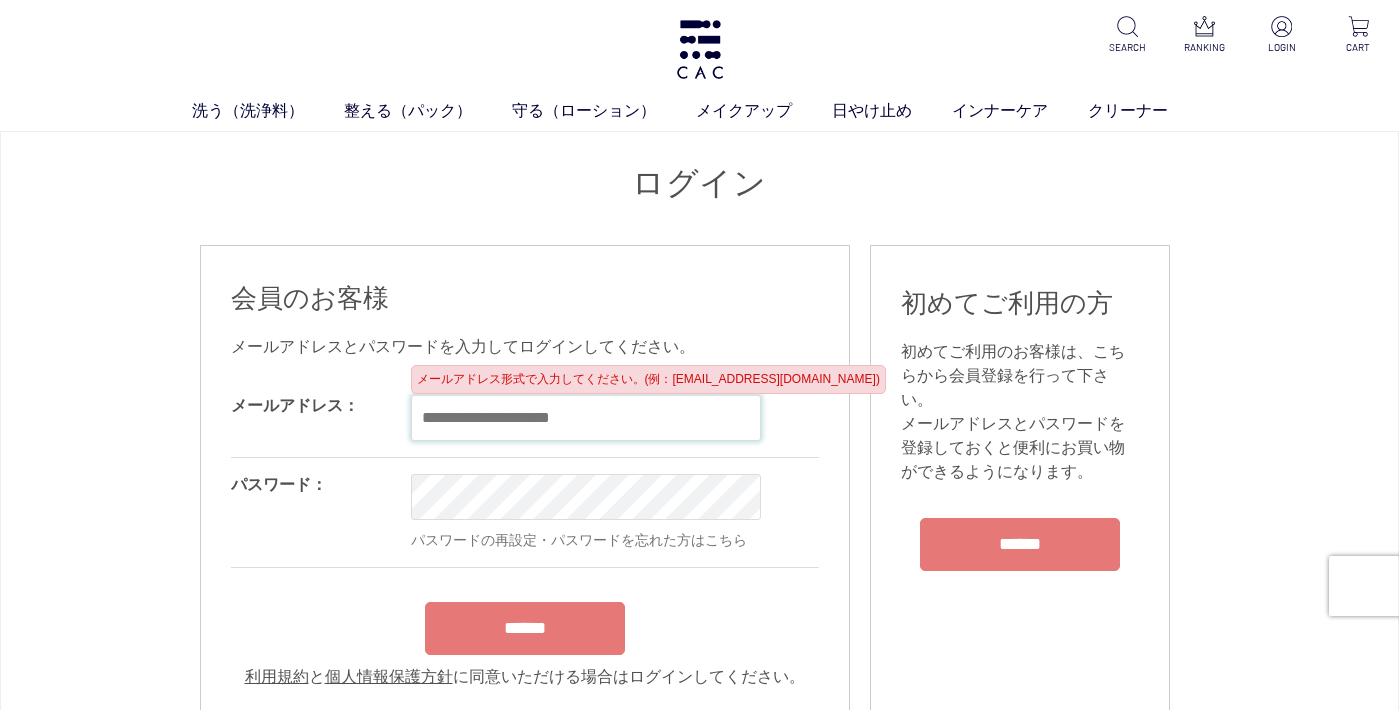 click at bounding box center [586, 418] 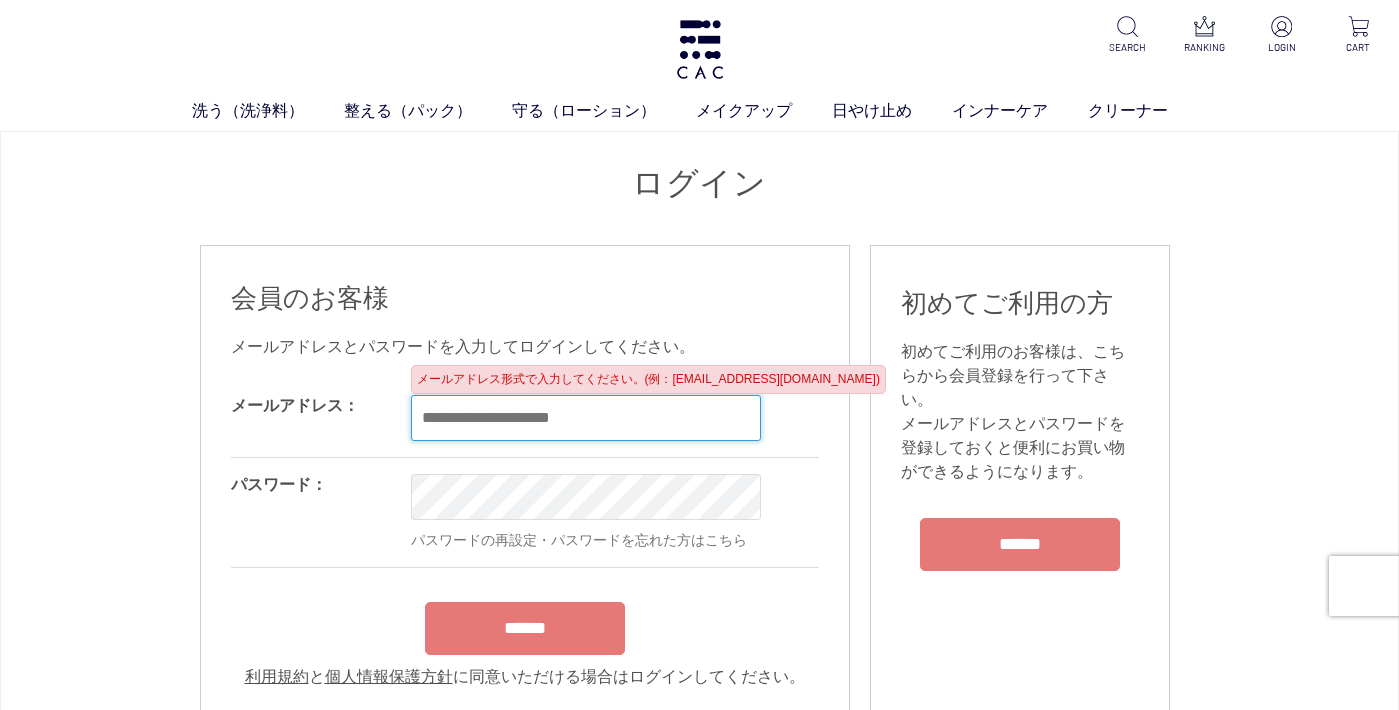 type on "**********" 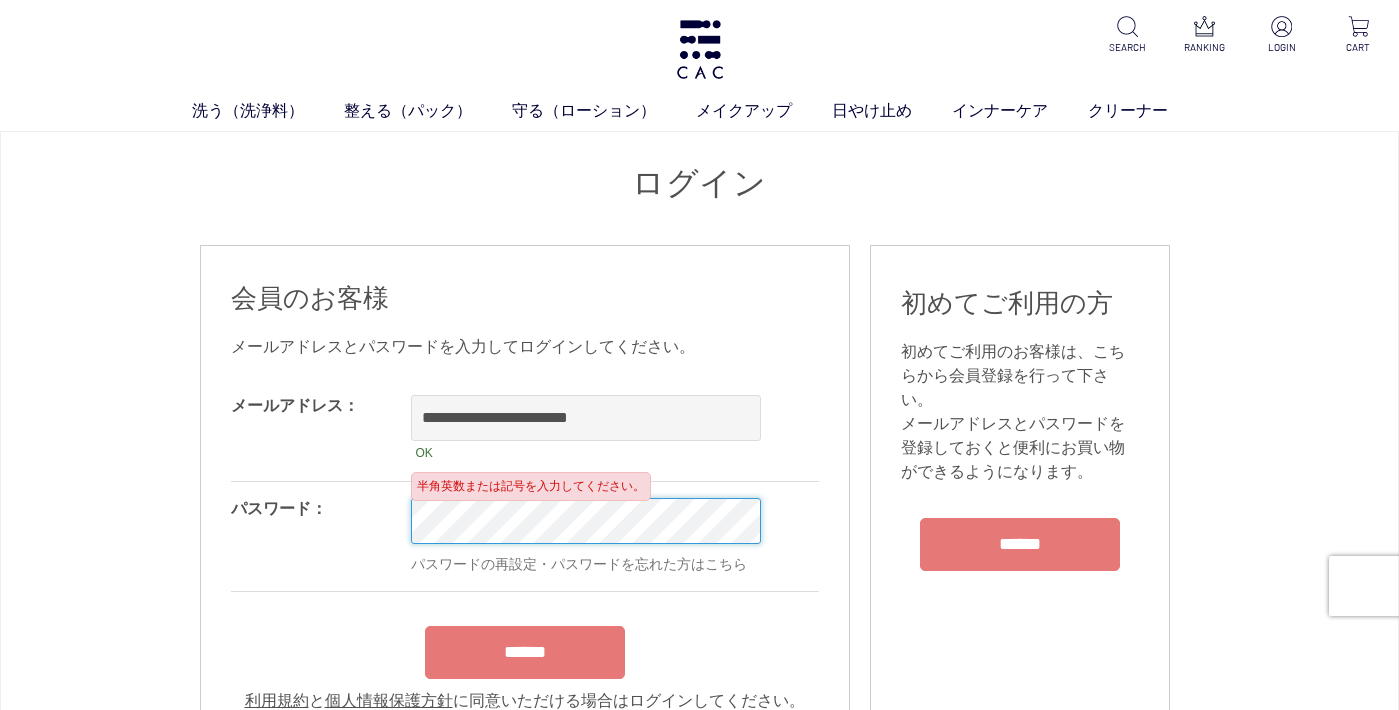 click on "洗う（洗浄料）
液体洗浄料
パウダー洗浄料
泡洗顔料
グッズ
整える（パック）
フェイスパック
ヘアパック
守る（ローション）
保湿化粧水
柔軟化粧水
美容液
ジェル
メイクアップ
ベース
アイ
フェイスカラー
リップ
日やけ止め
インナーケア
クリーナー
SEARCH
RANKING
LOGIN
CART
ログイン
会員のお客様" at bounding box center [699, 1782] 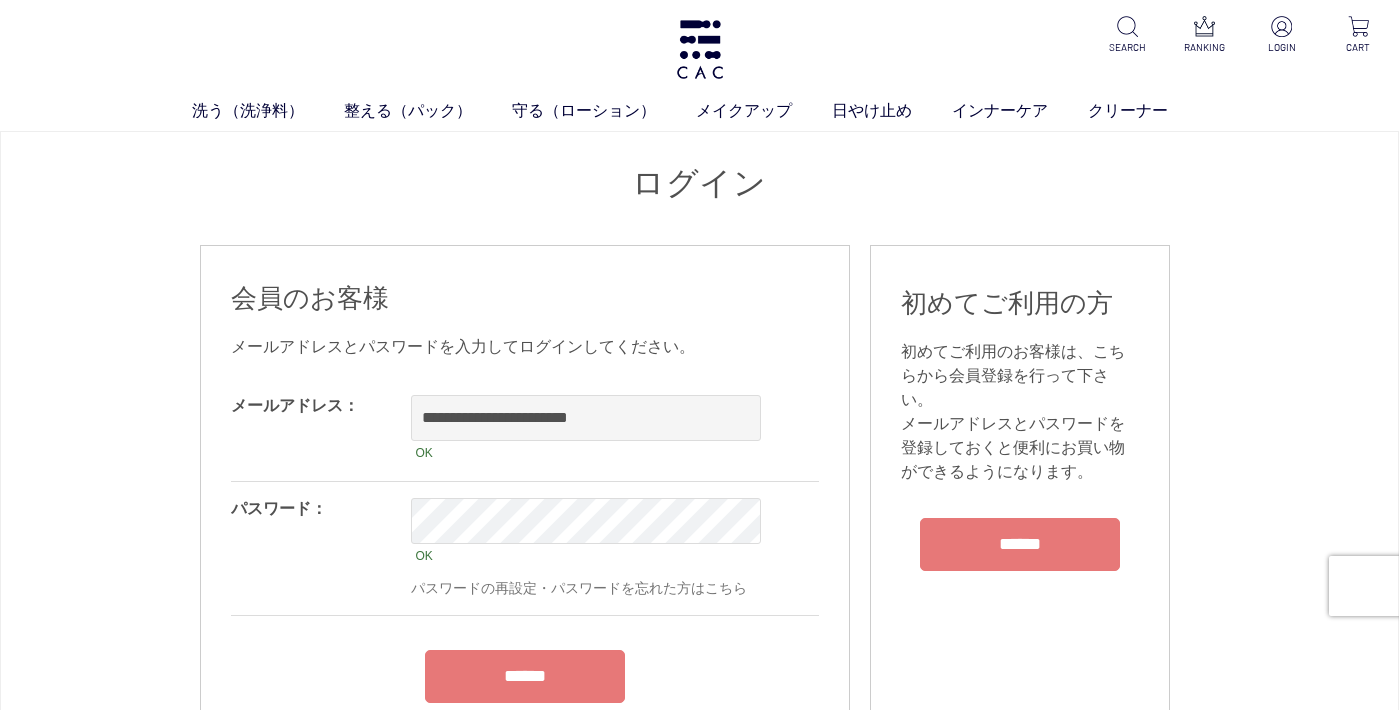 click on "******" at bounding box center [525, 676] 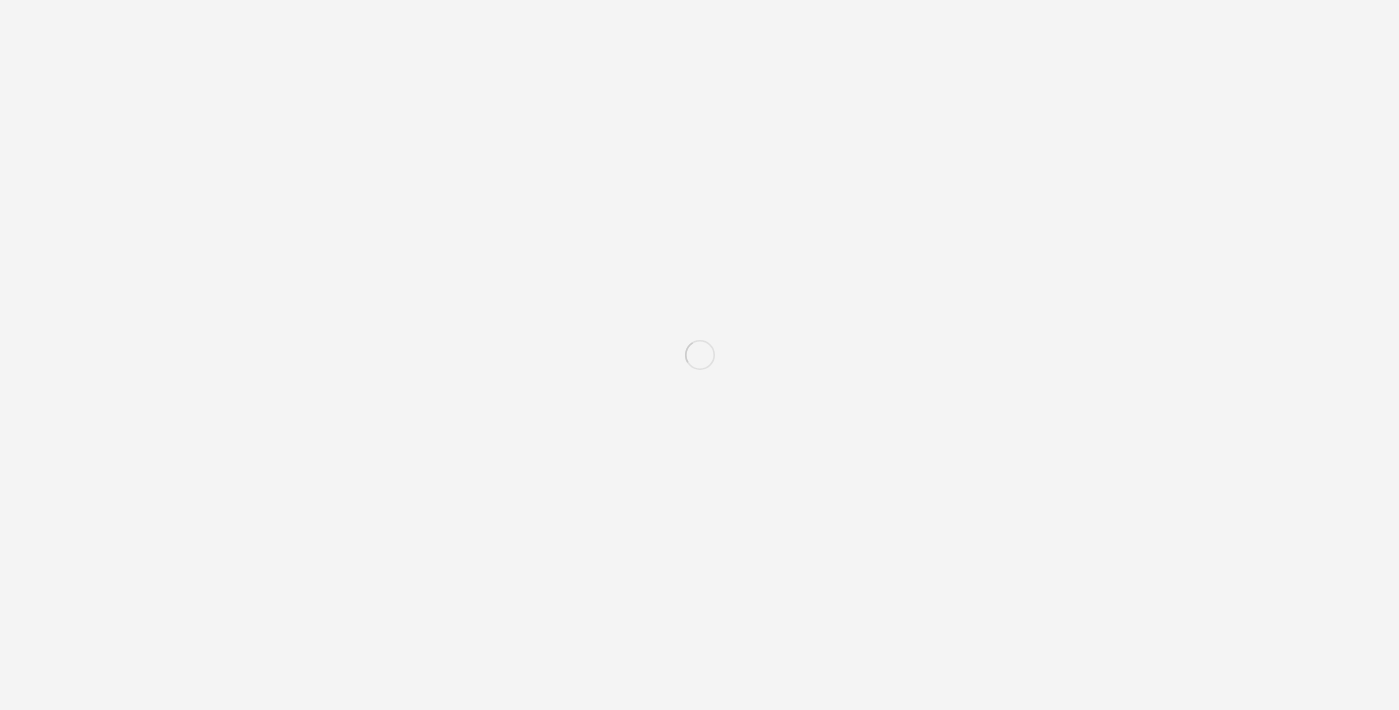 scroll, scrollTop: 0, scrollLeft: 0, axis: both 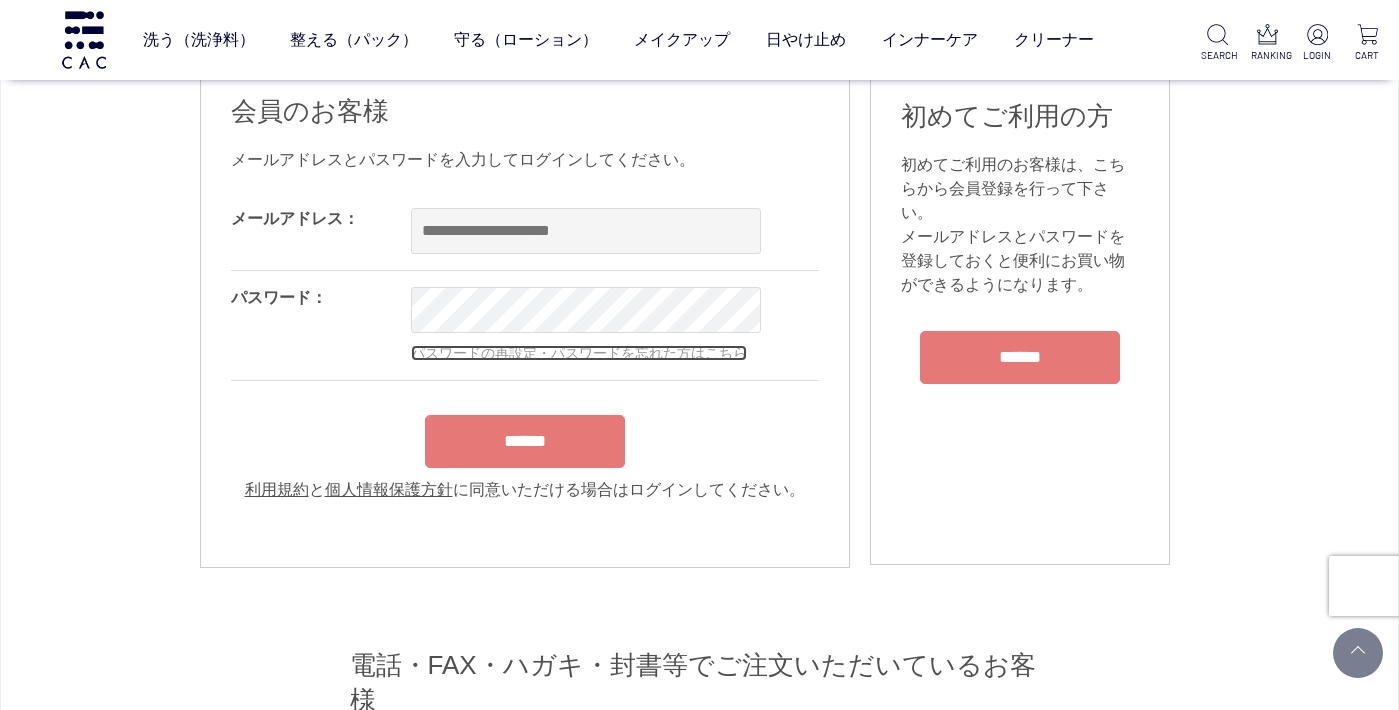 click on "パスワードの再設定・パスワードを忘れた方はこちら" at bounding box center (579, 353) 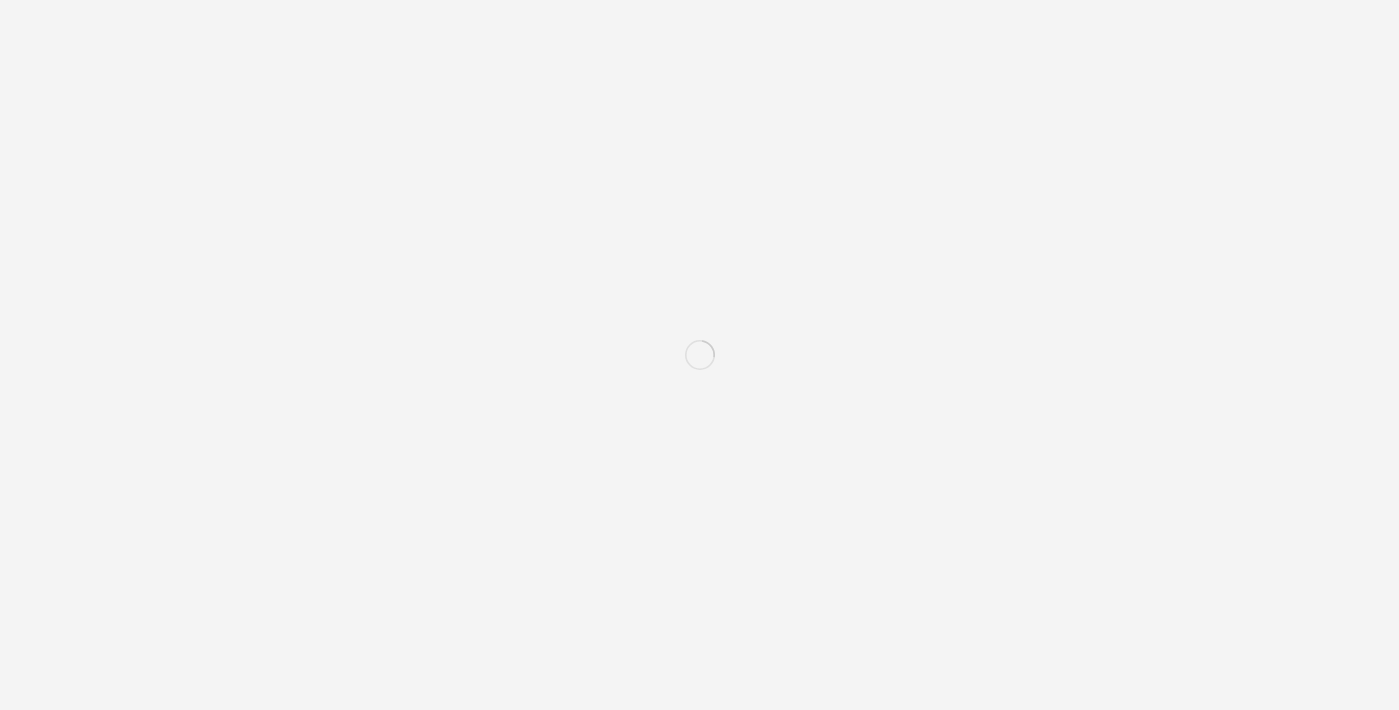 scroll, scrollTop: 0, scrollLeft: 0, axis: both 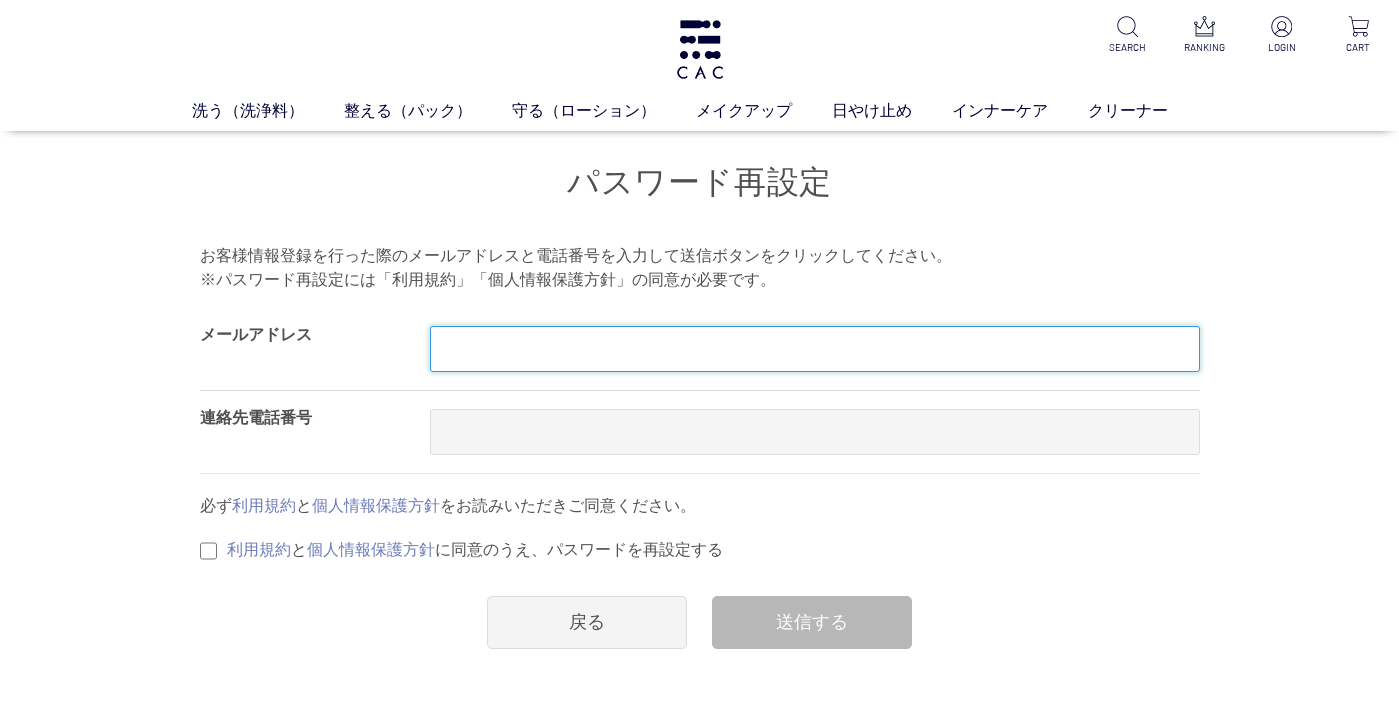 click at bounding box center (815, 349) 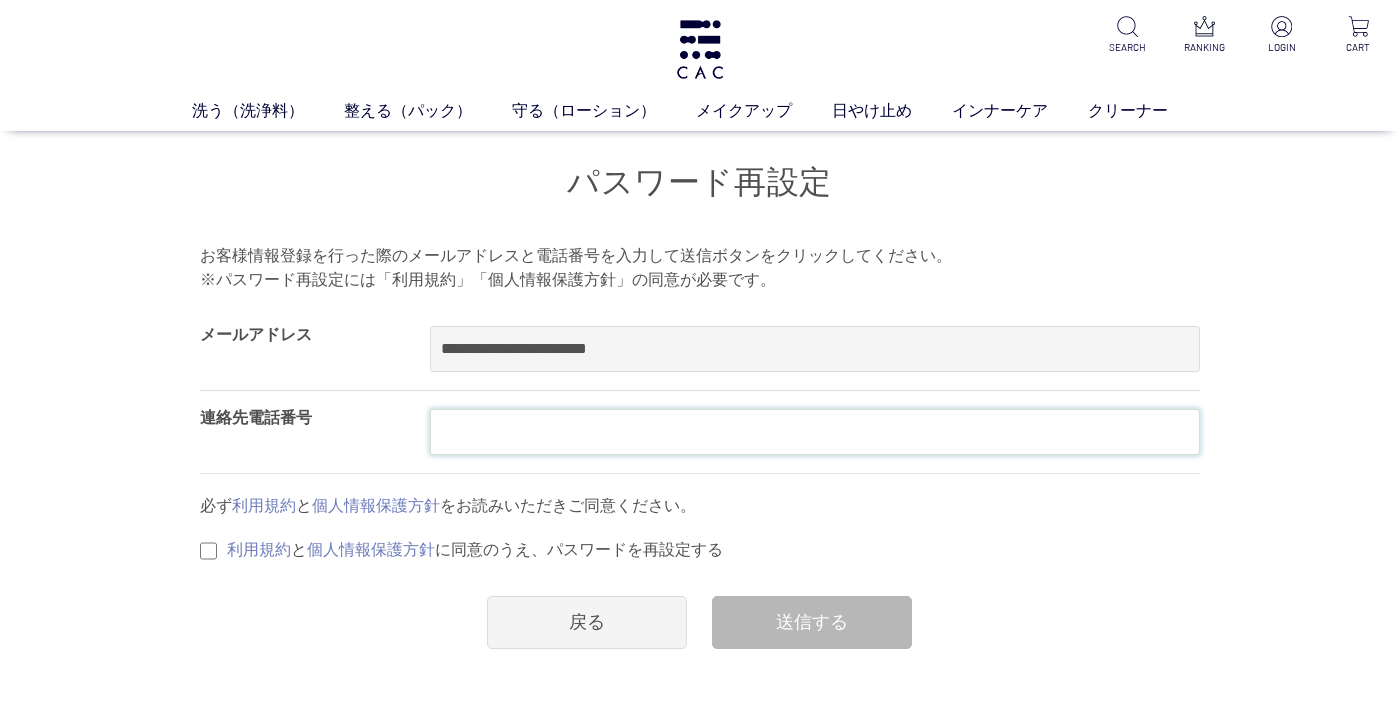 click at bounding box center [815, 432] 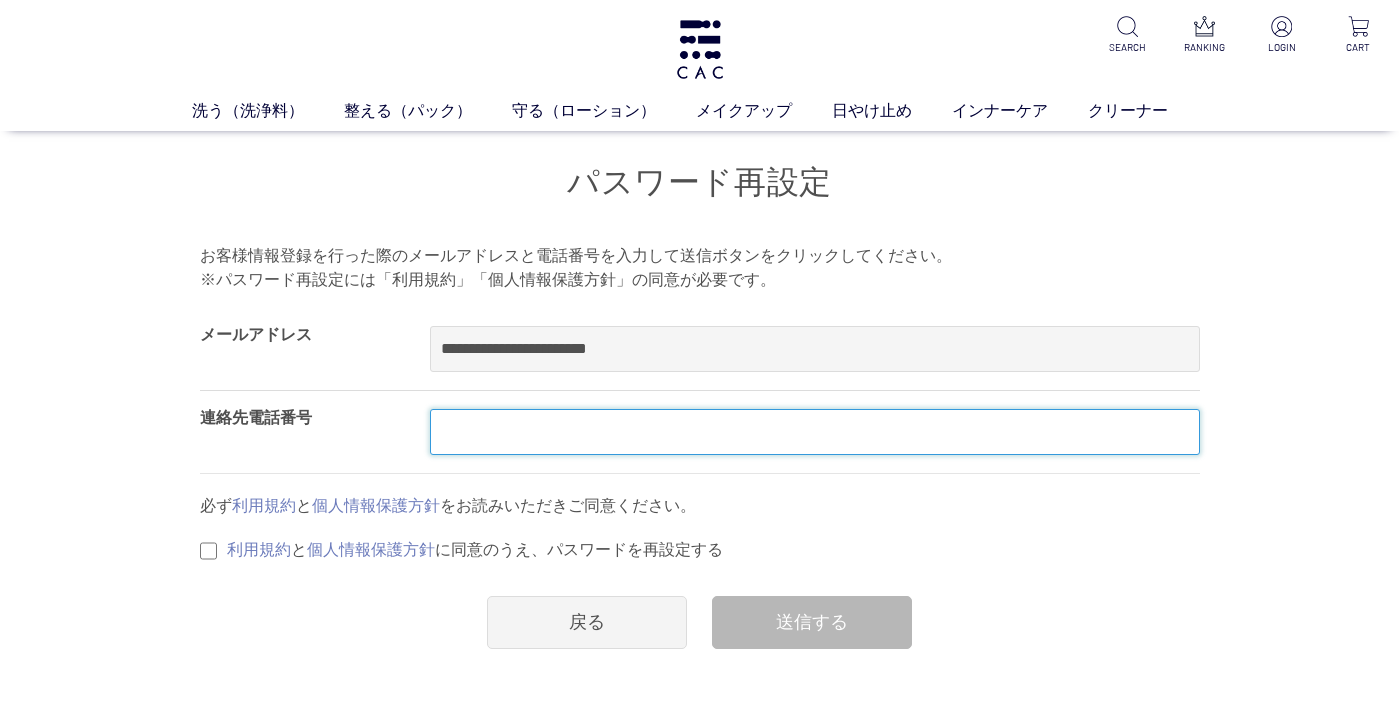 type on "**********" 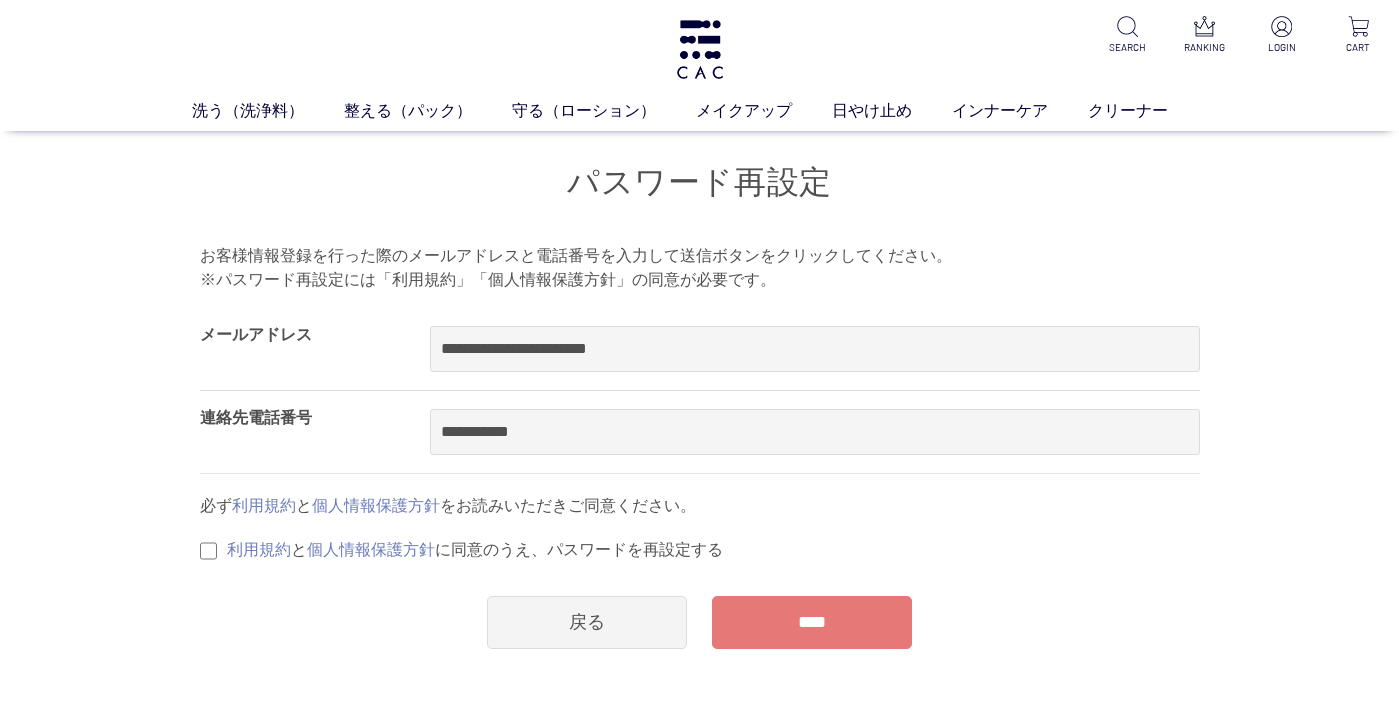 click on "****" at bounding box center (812, 622) 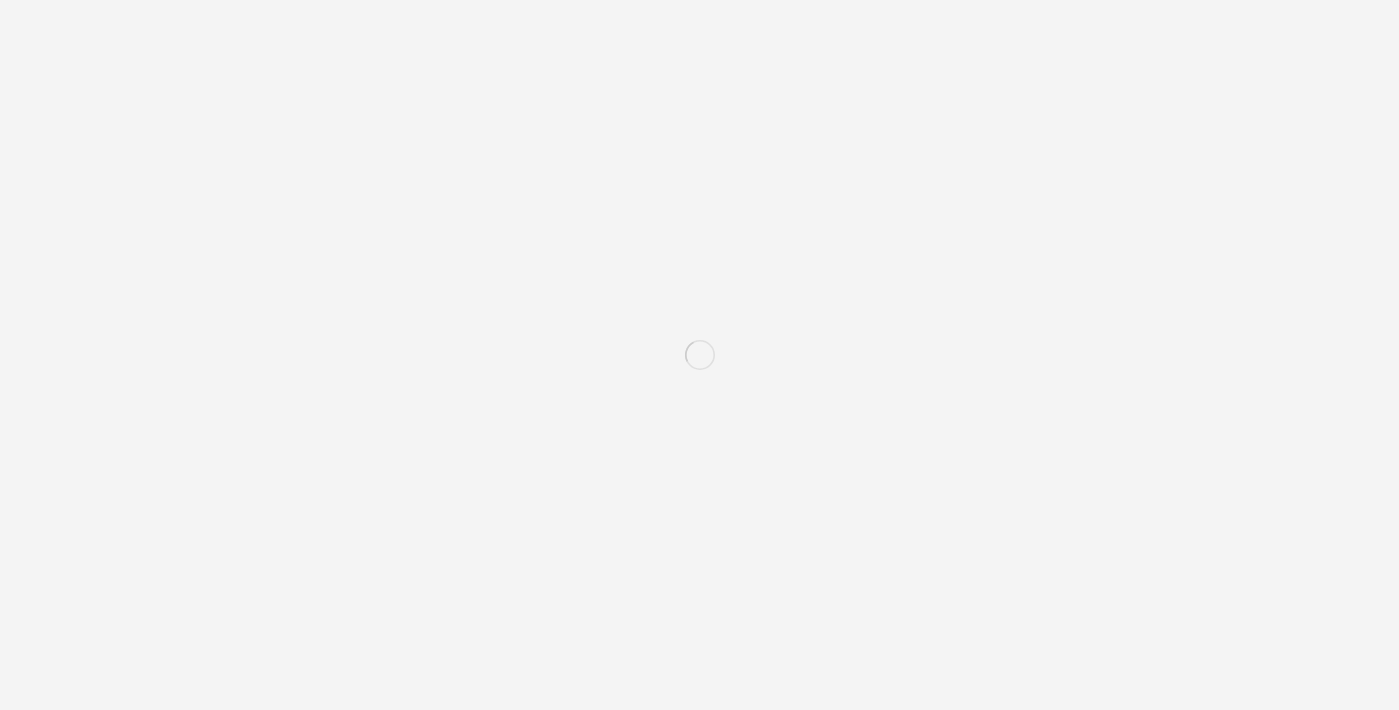 scroll, scrollTop: 0, scrollLeft: 0, axis: both 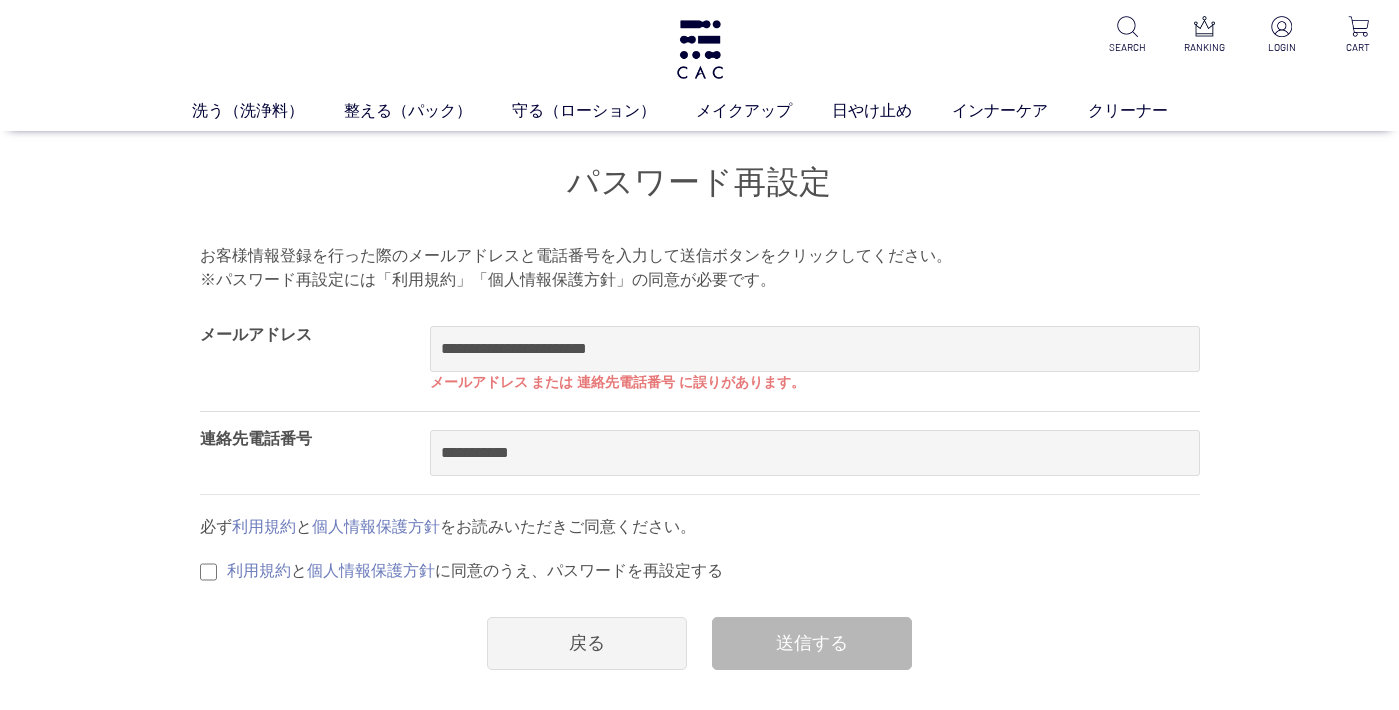 click on "**********" at bounding box center [815, 453] 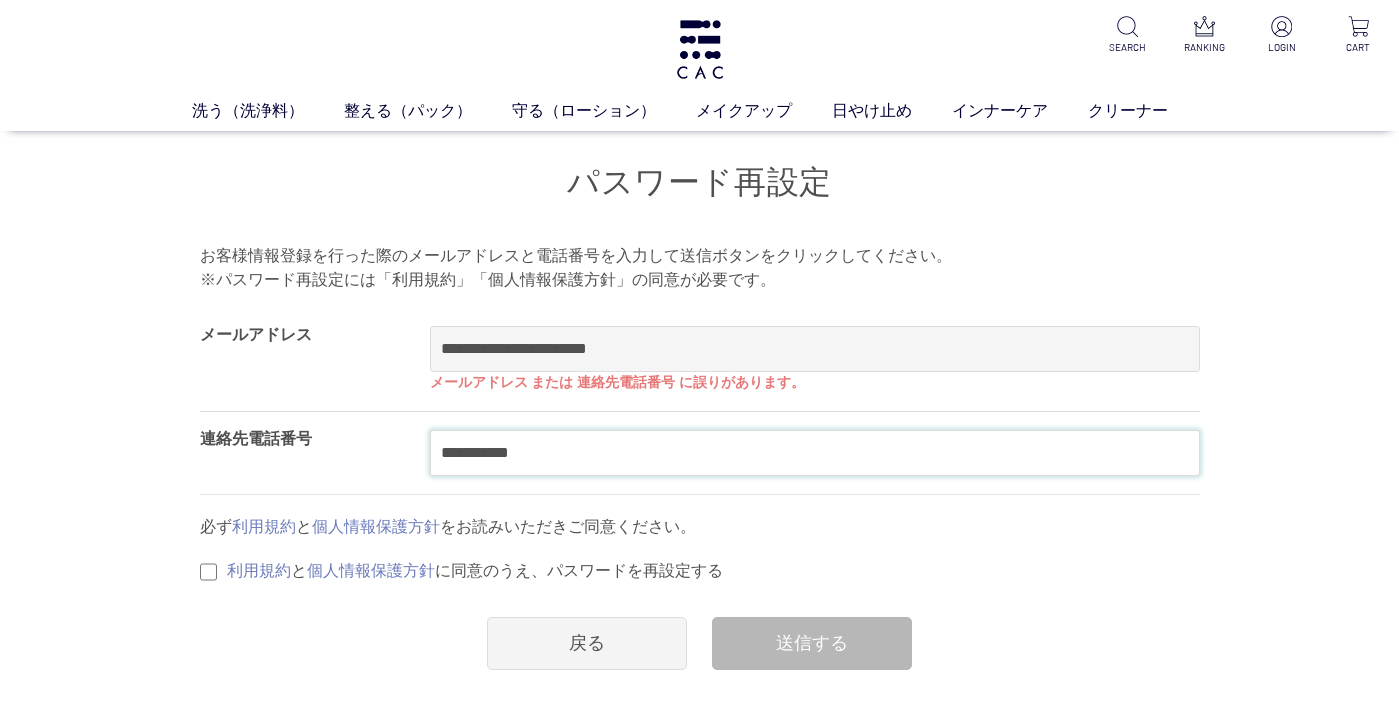 click on "**********" at bounding box center (815, 453) 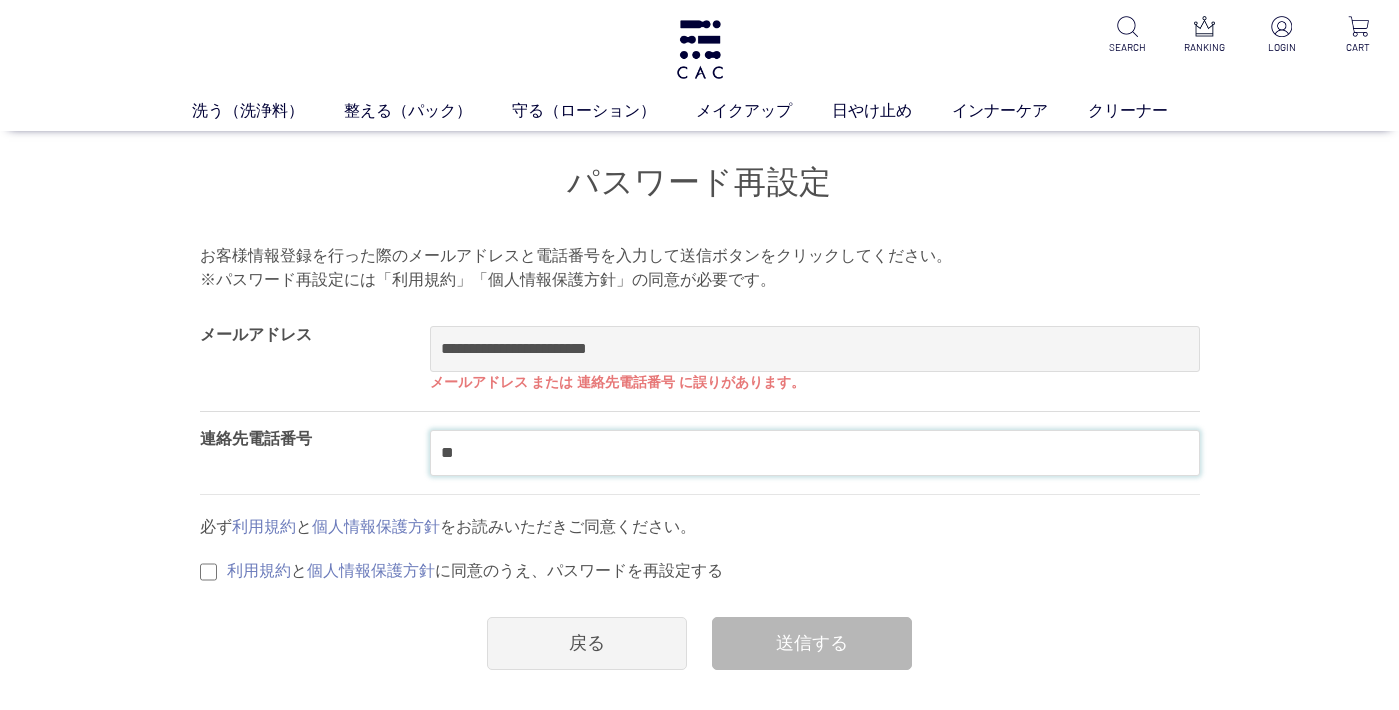 type on "*" 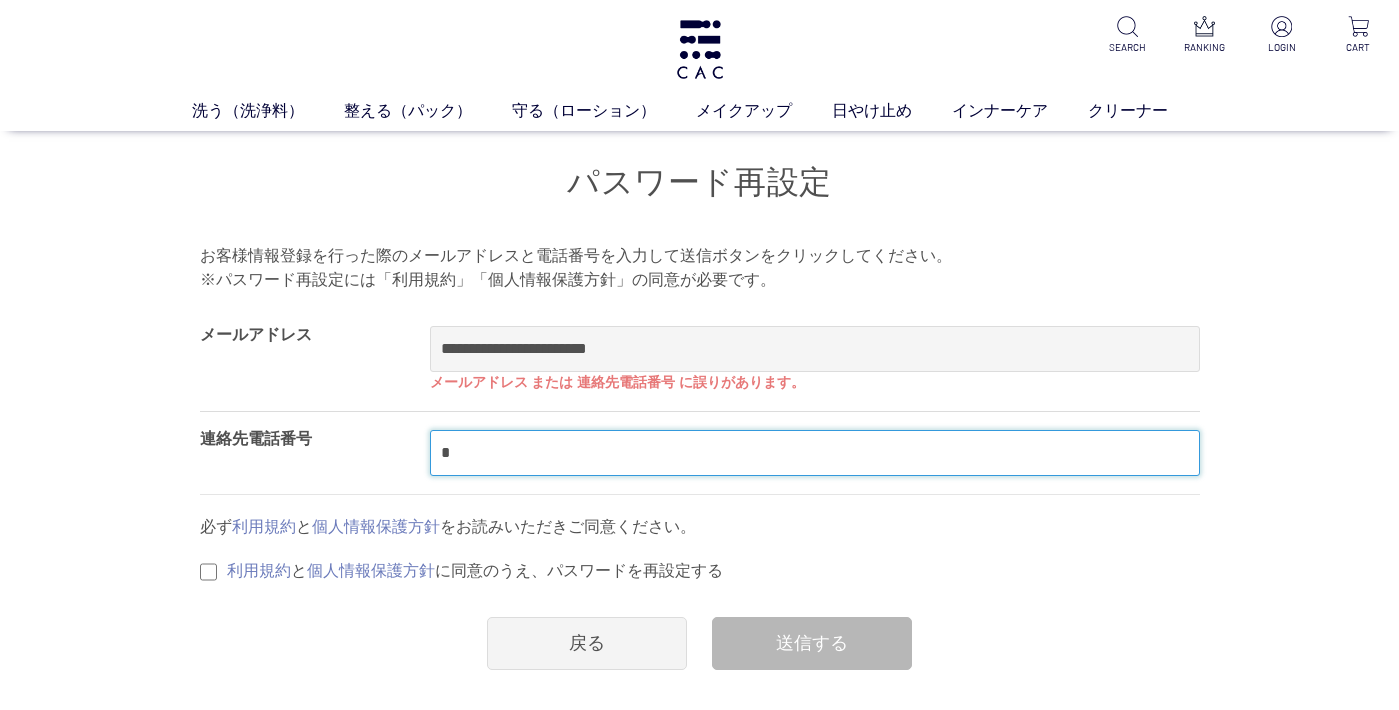 type on "**********" 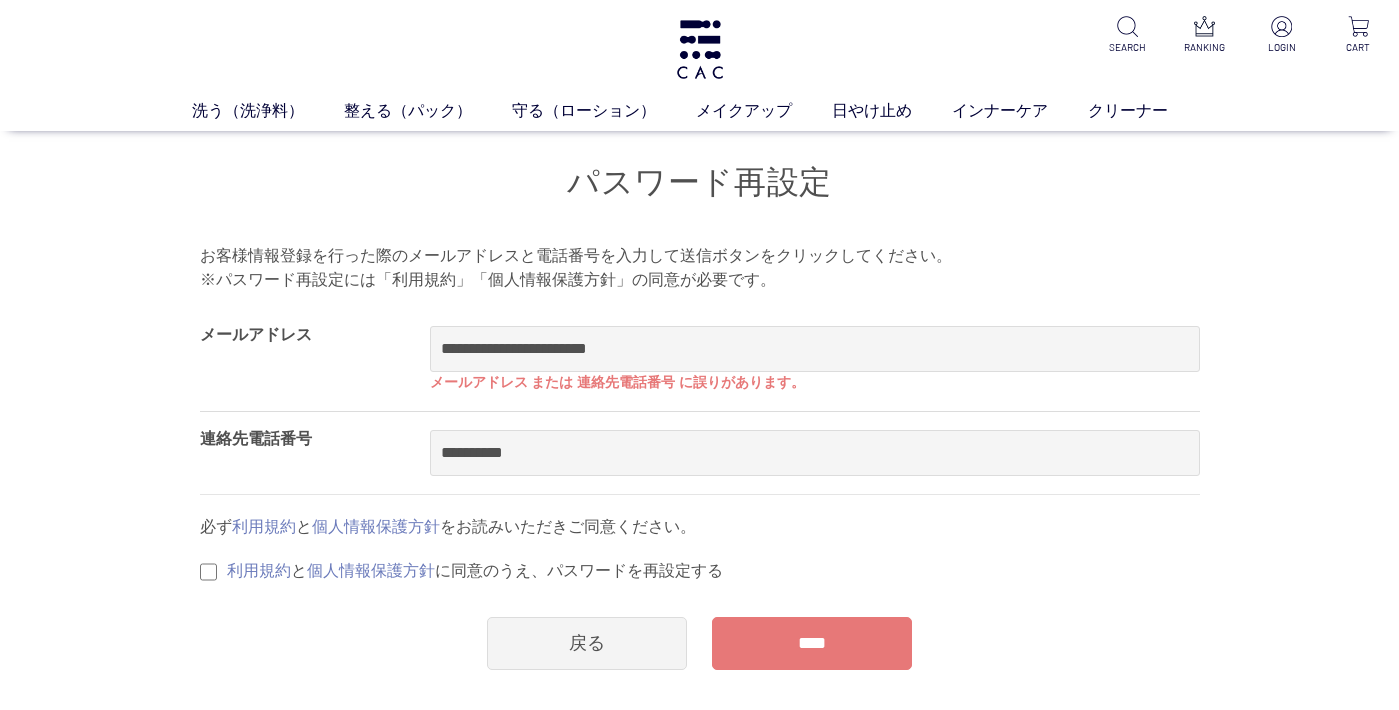 click on "****" at bounding box center (812, 643) 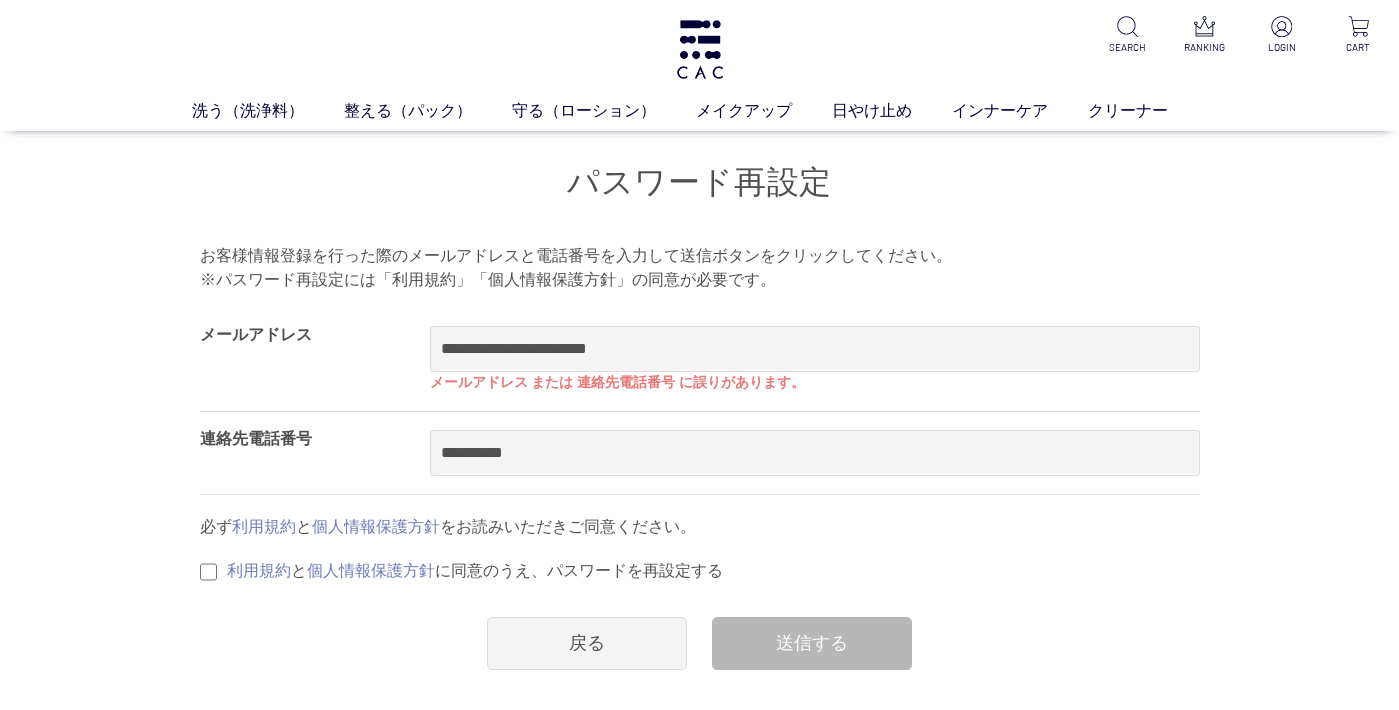 scroll, scrollTop: 0, scrollLeft: 0, axis: both 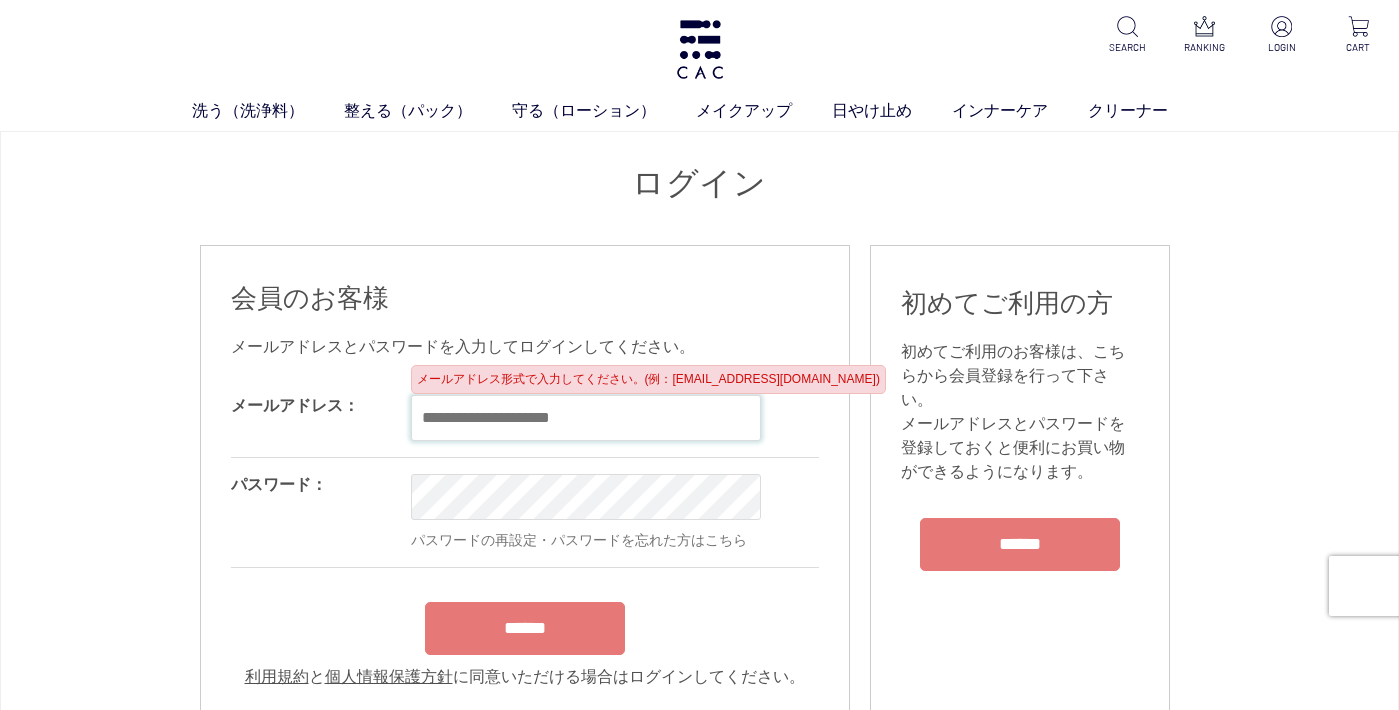 click at bounding box center (586, 418) 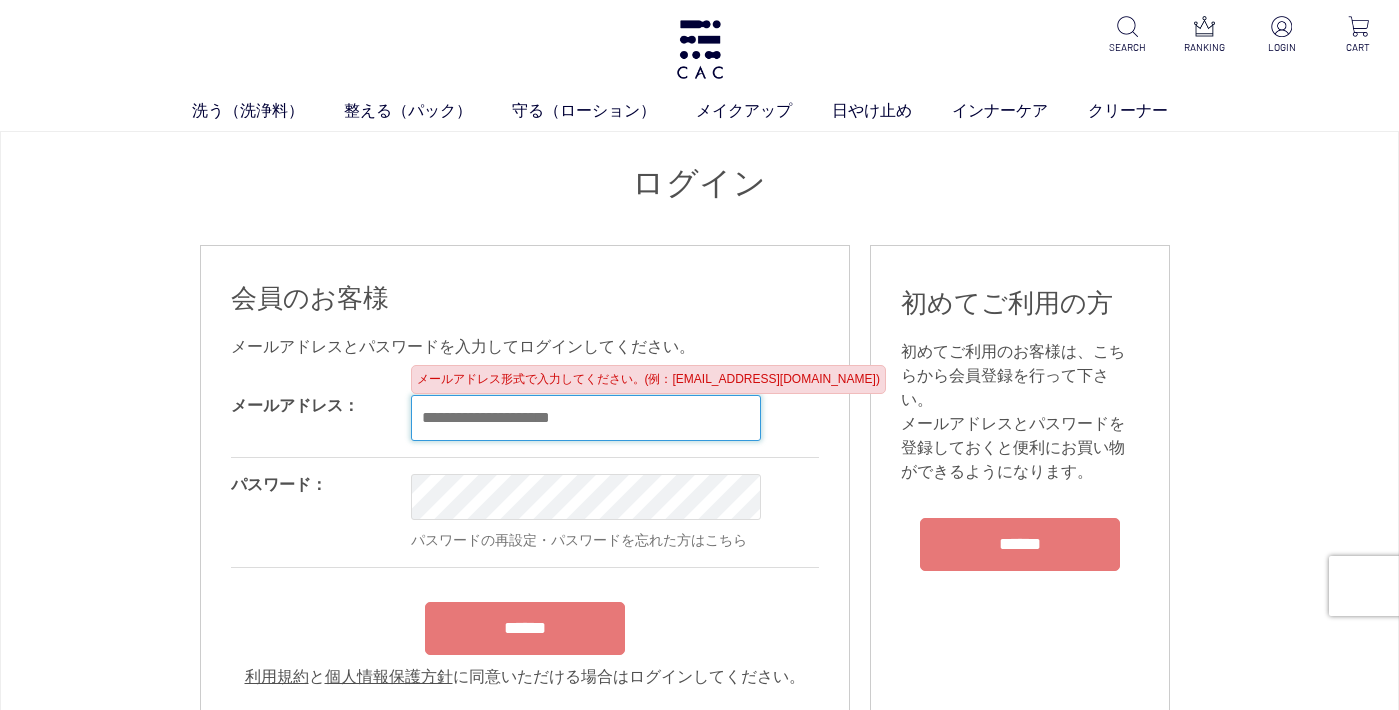 type on "**********" 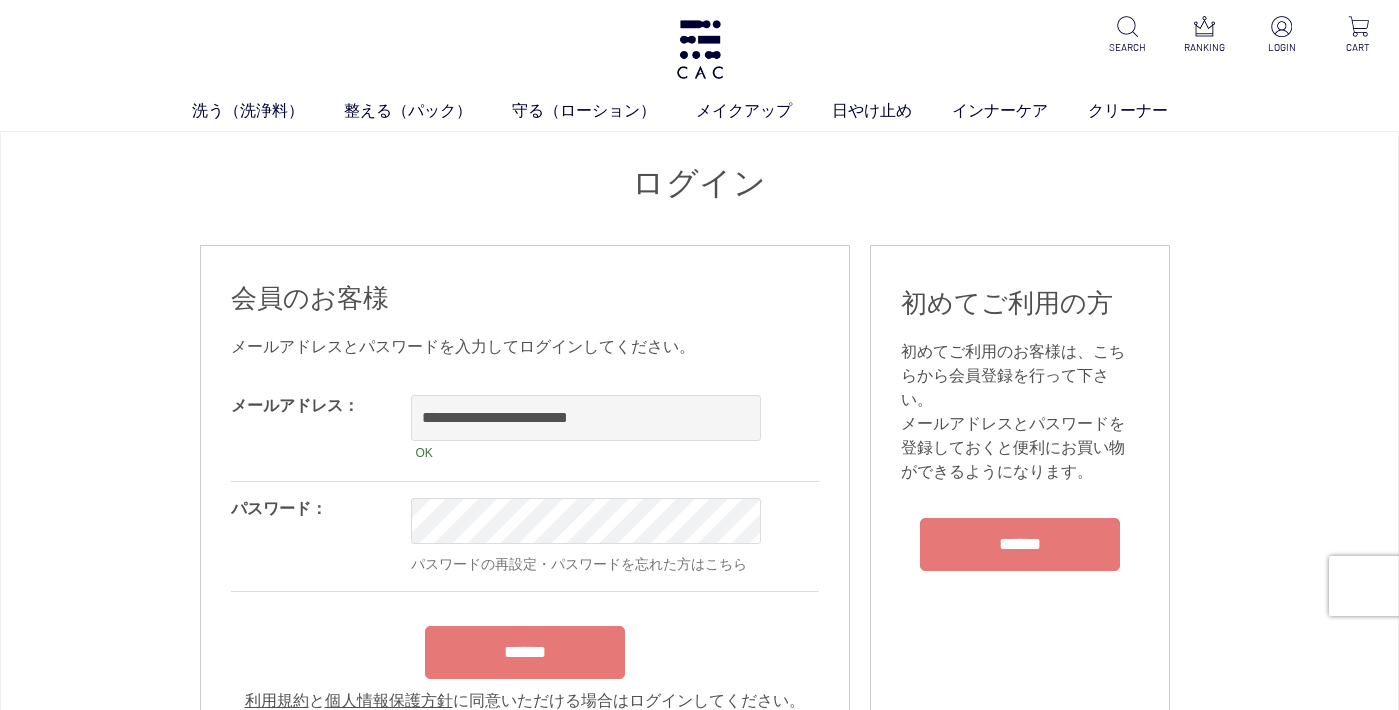 click on "**********" at bounding box center [581, 485] 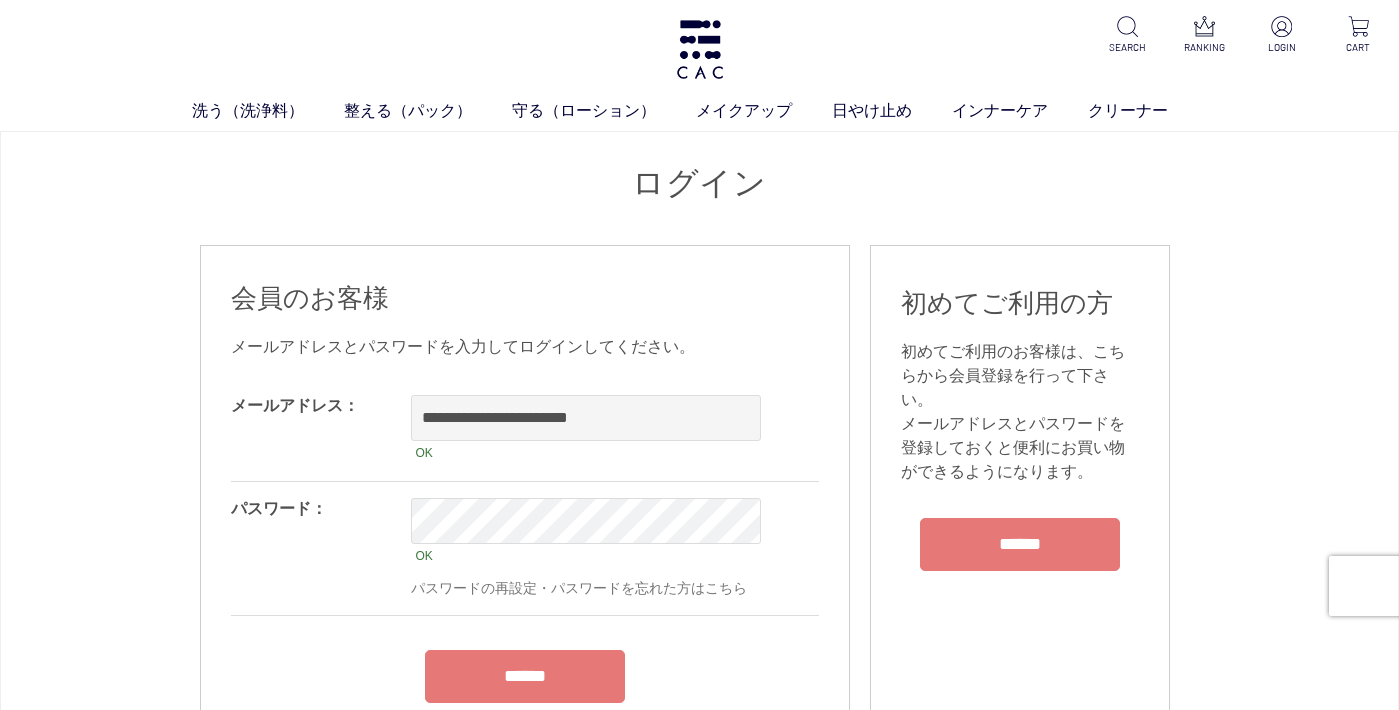 click on "******" at bounding box center [525, 676] 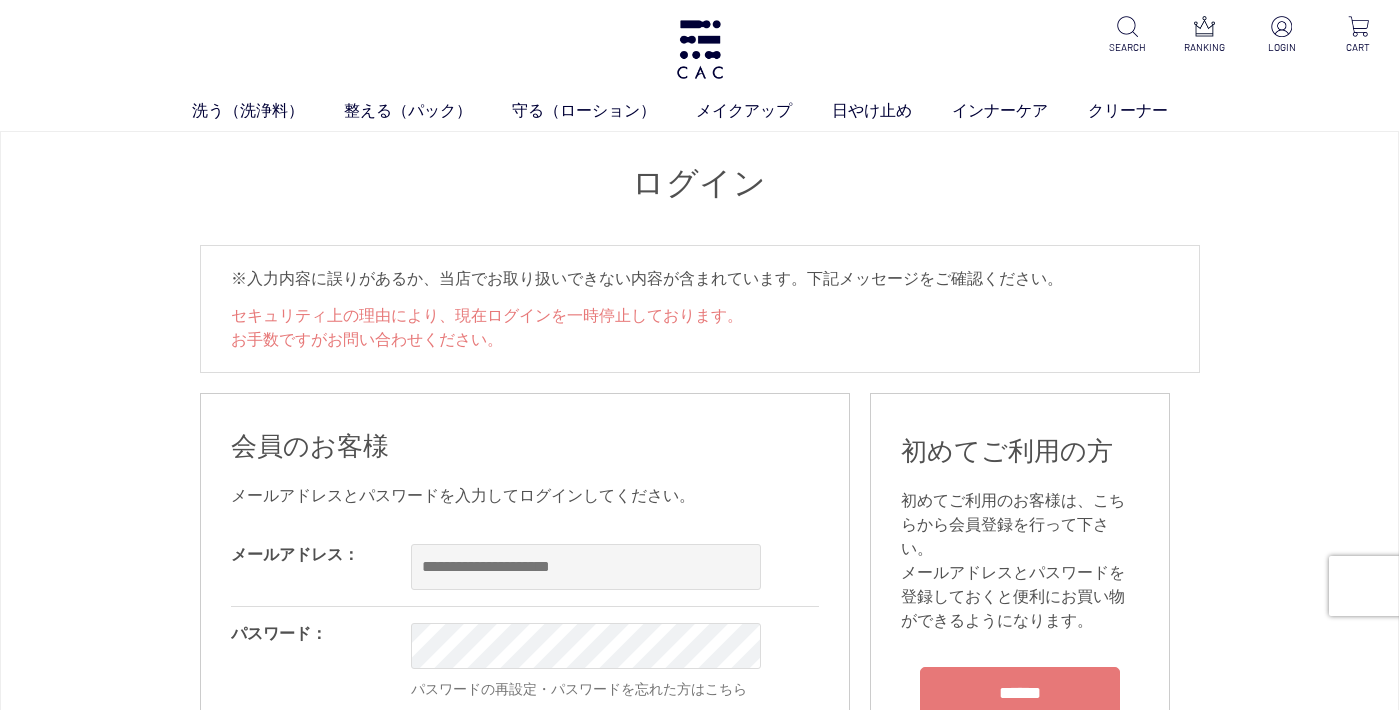 scroll, scrollTop: 0, scrollLeft: 0, axis: both 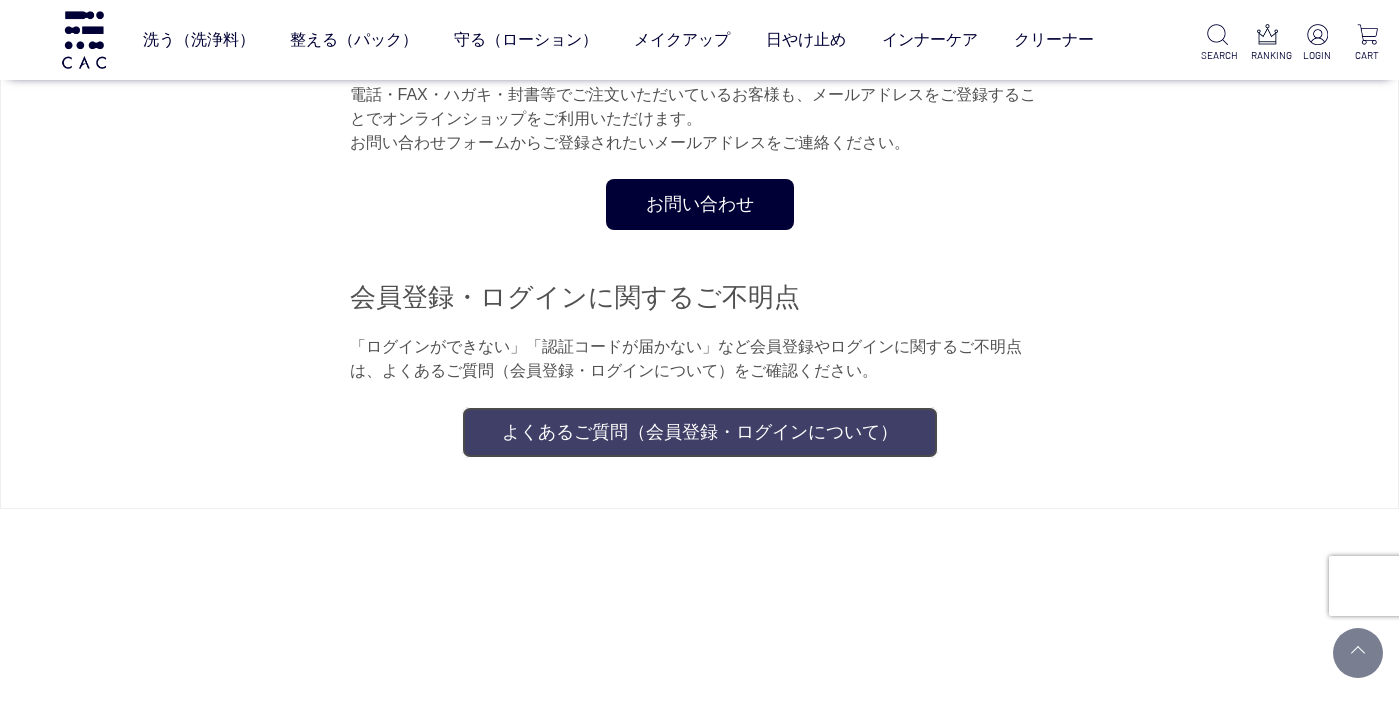 click on "よくあるご質問（会員登録・ログインについて）" at bounding box center (700, 432) 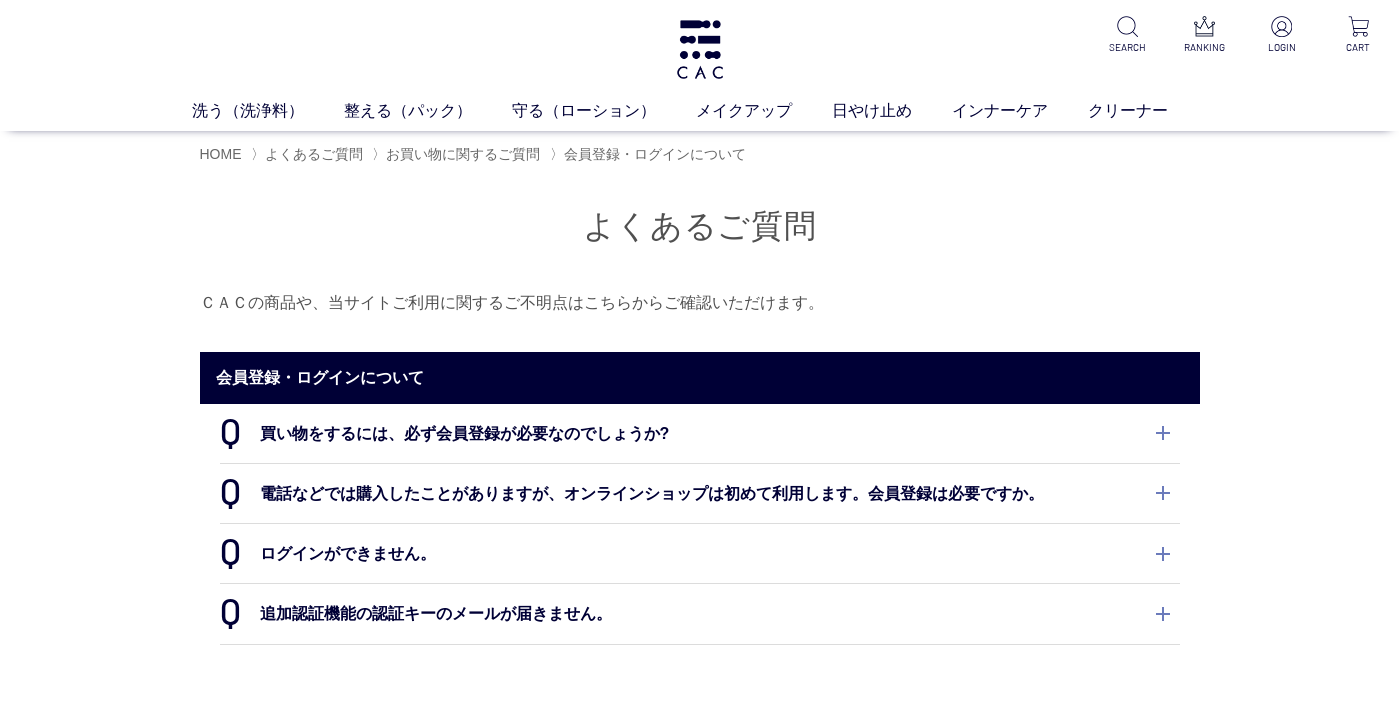 scroll, scrollTop: 0, scrollLeft: 0, axis: both 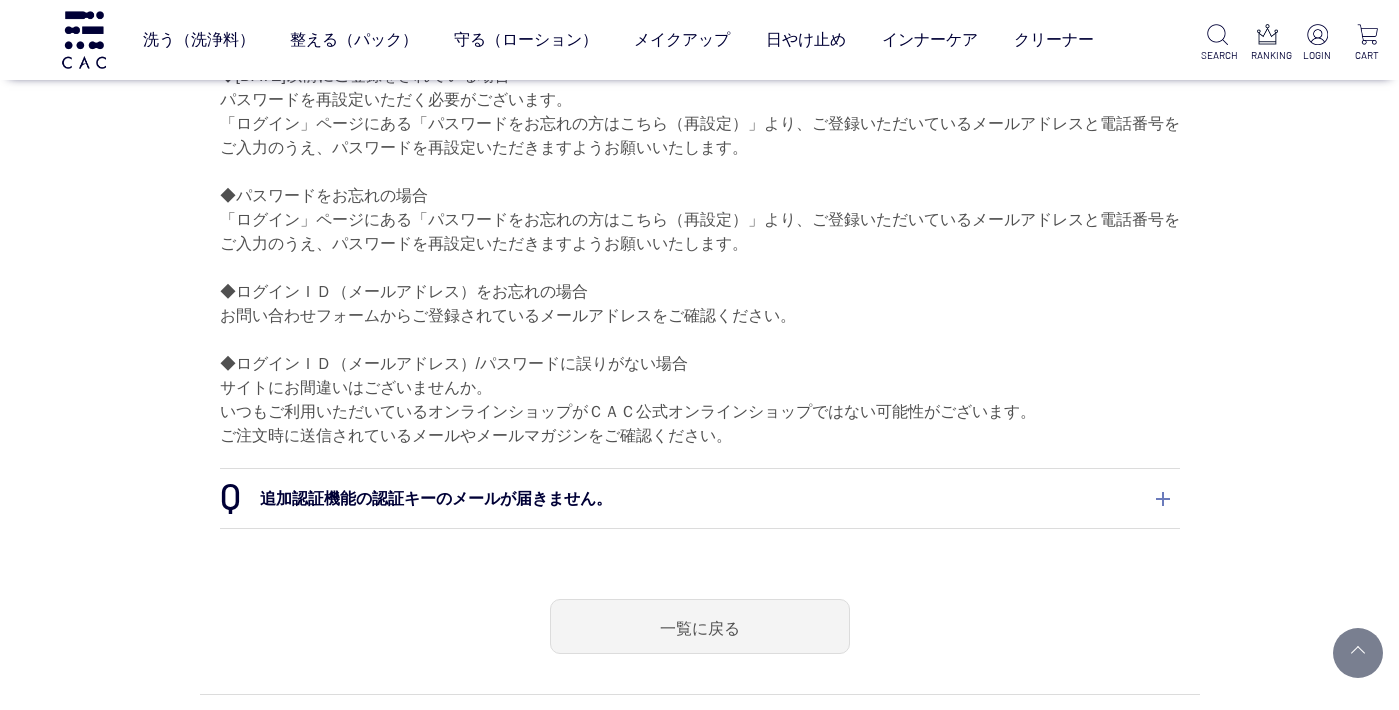 click on "追加認証機能の認証キーのメールが届きません。" at bounding box center (700, 498) 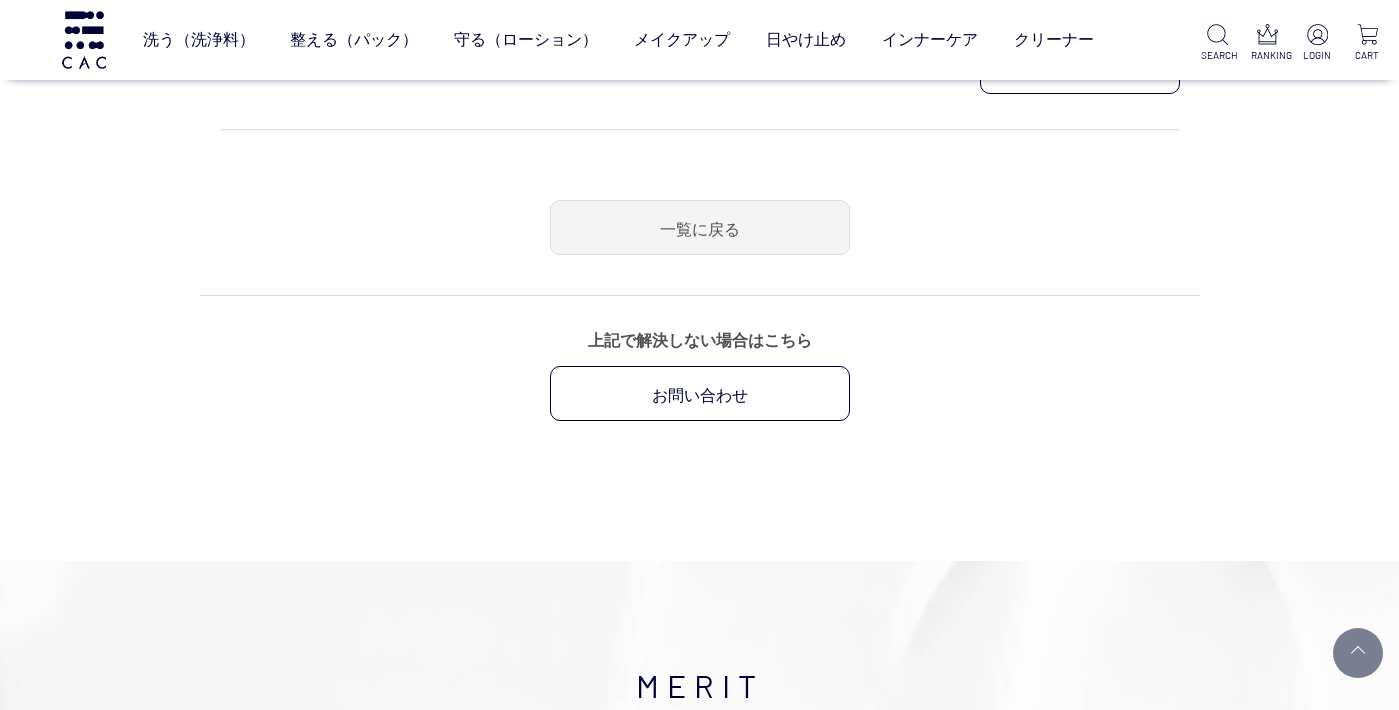 scroll, scrollTop: 1477, scrollLeft: 0, axis: vertical 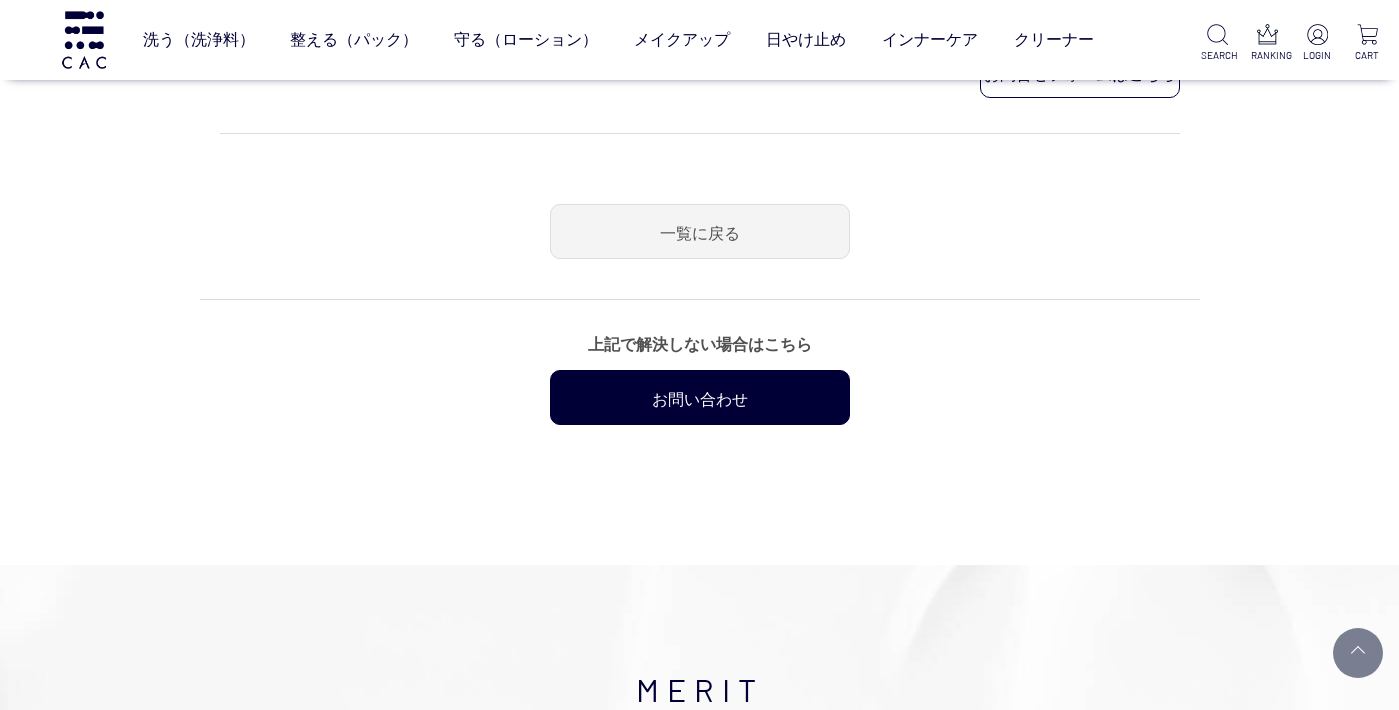 click on "お問い合わせ" at bounding box center (700, 397) 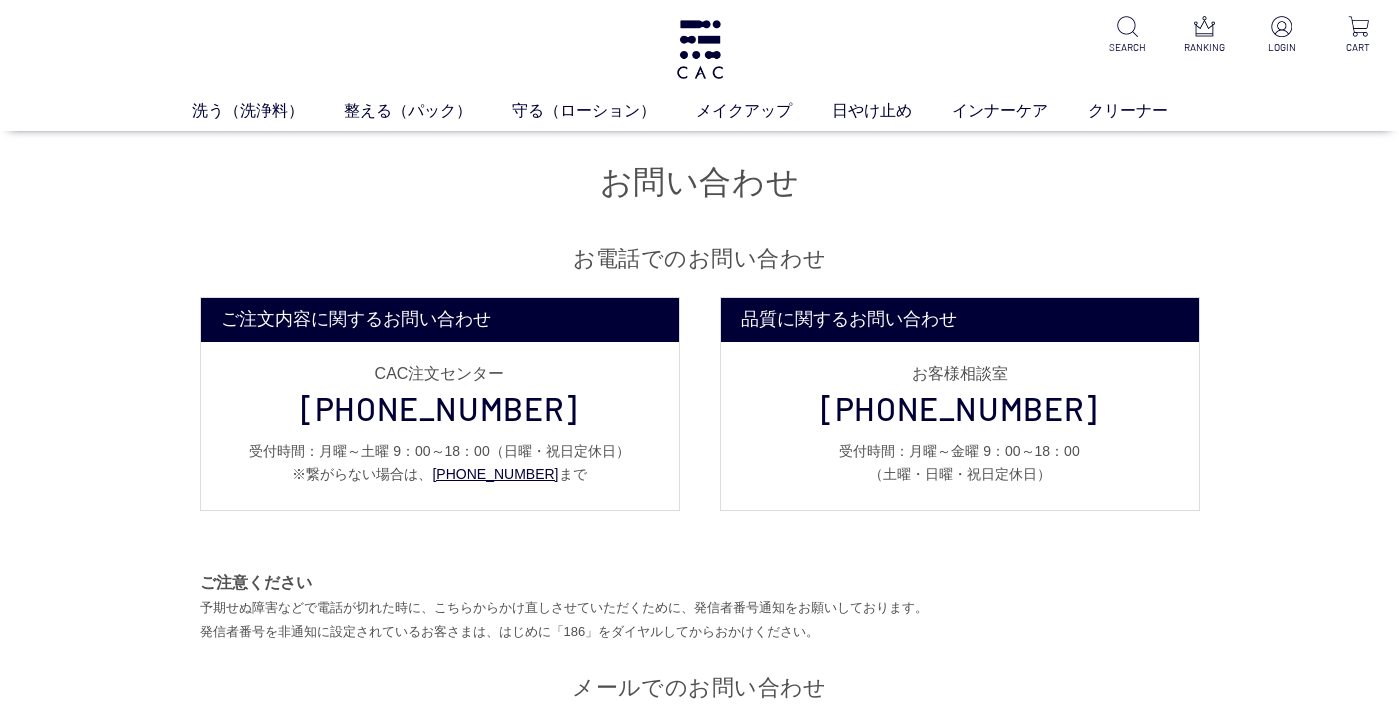 scroll, scrollTop: 0, scrollLeft: 0, axis: both 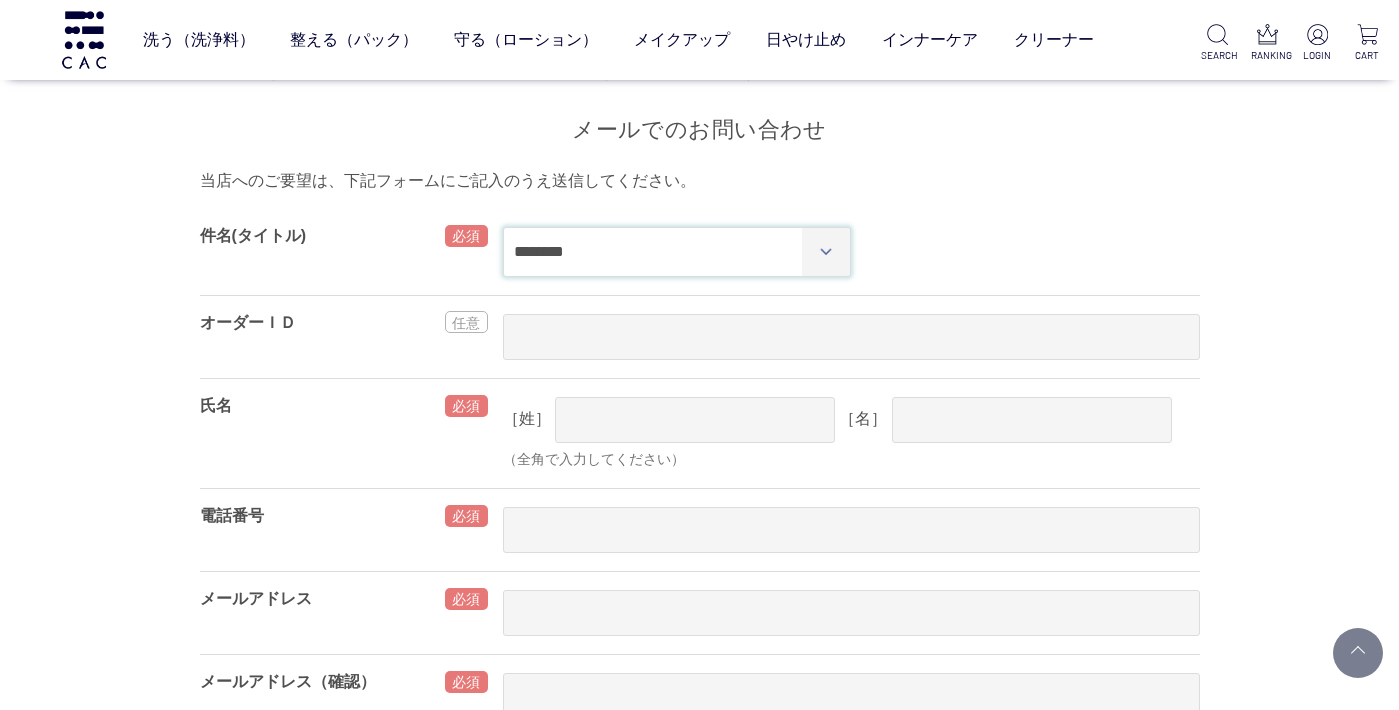 click on "**********" at bounding box center (677, 252) 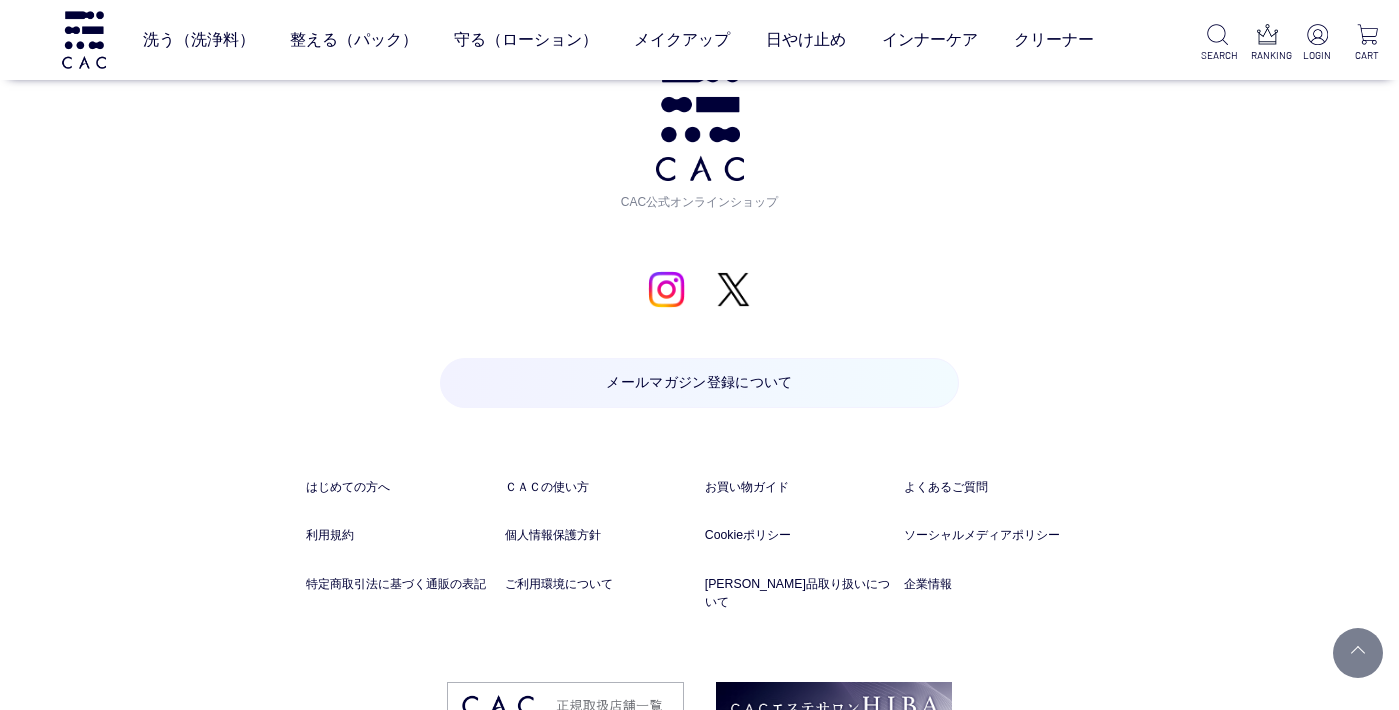 scroll, scrollTop: 2999, scrollLeft: 0, axis: vertical 